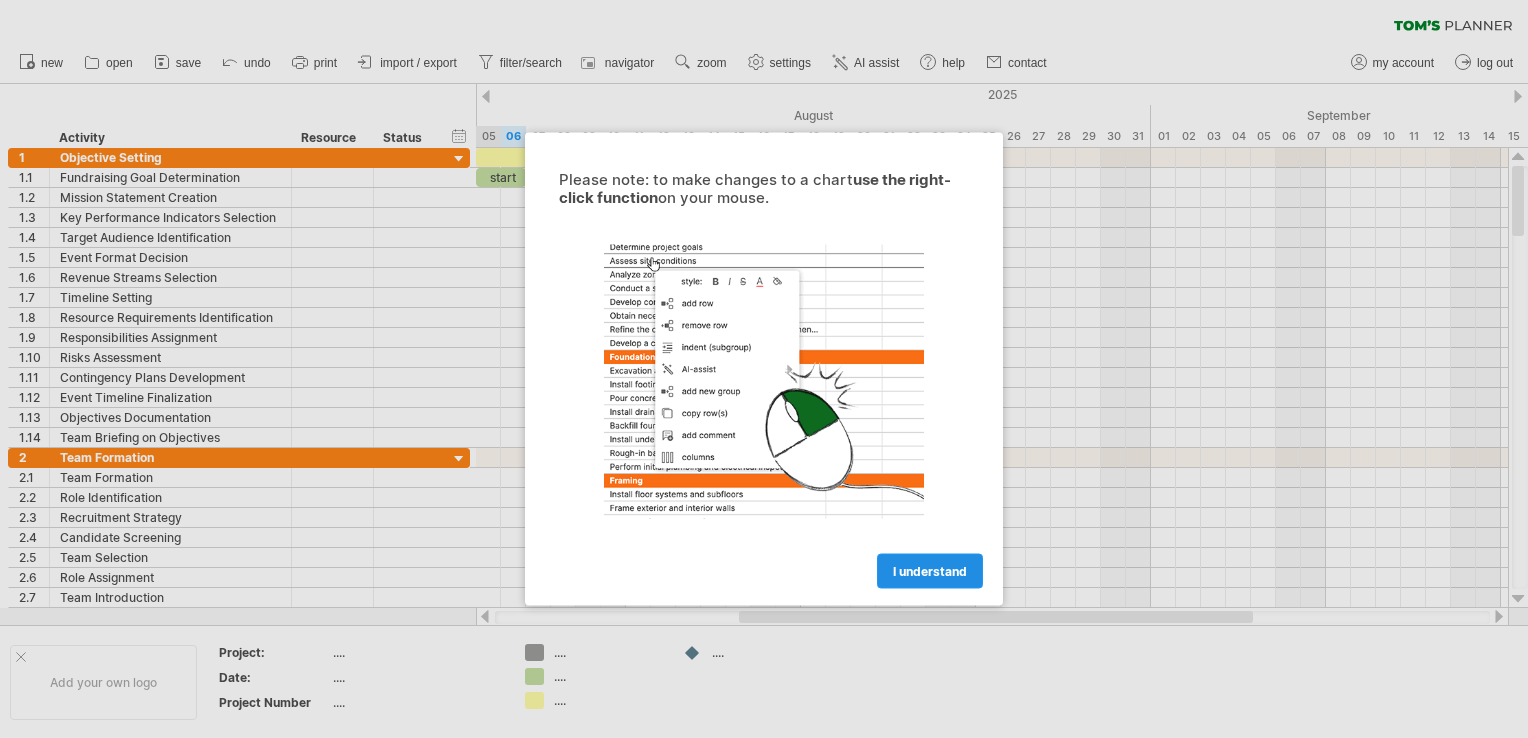 drag, startPoint x: 0, startPoint y: 0, endPoint x: 925, endPoint y: 572, distance: 1087.5702 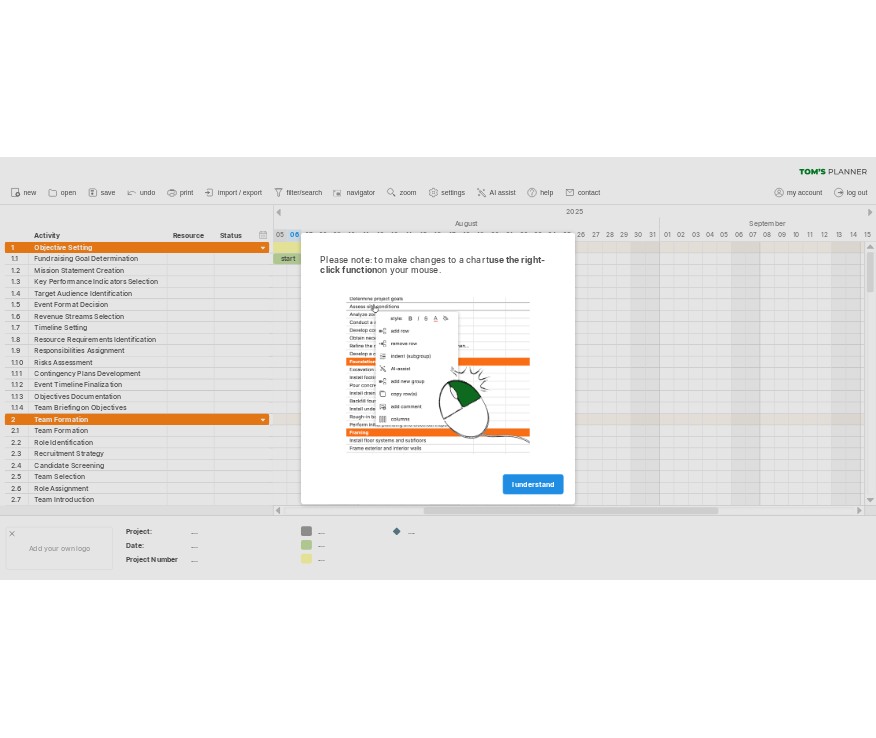 scroll, scrollTop: 0, scrollLeft: 0, axis: both 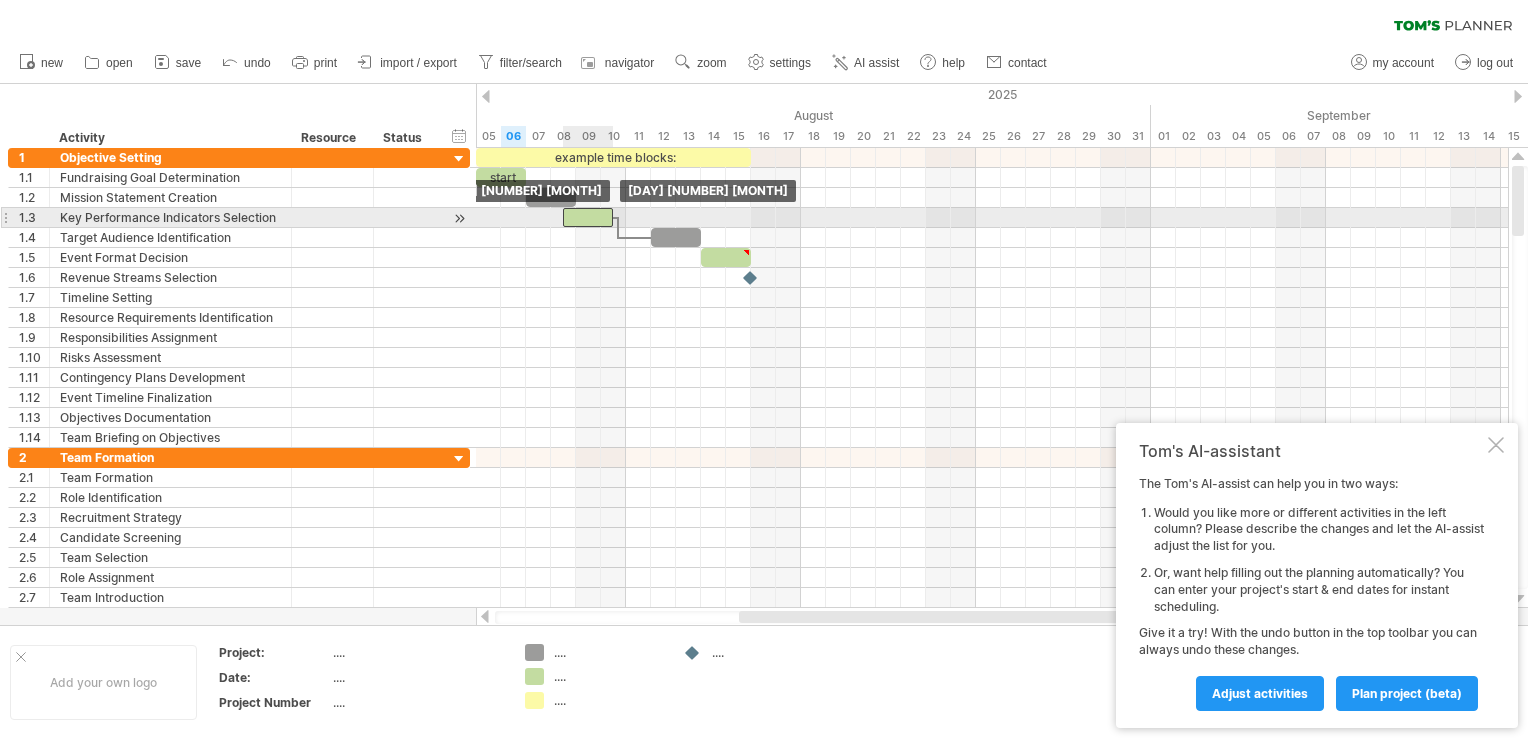 drag, startPoint x: 601, startPoint y: 217, endPoint x: 592, endPoint y: 222, distance: 10.29563 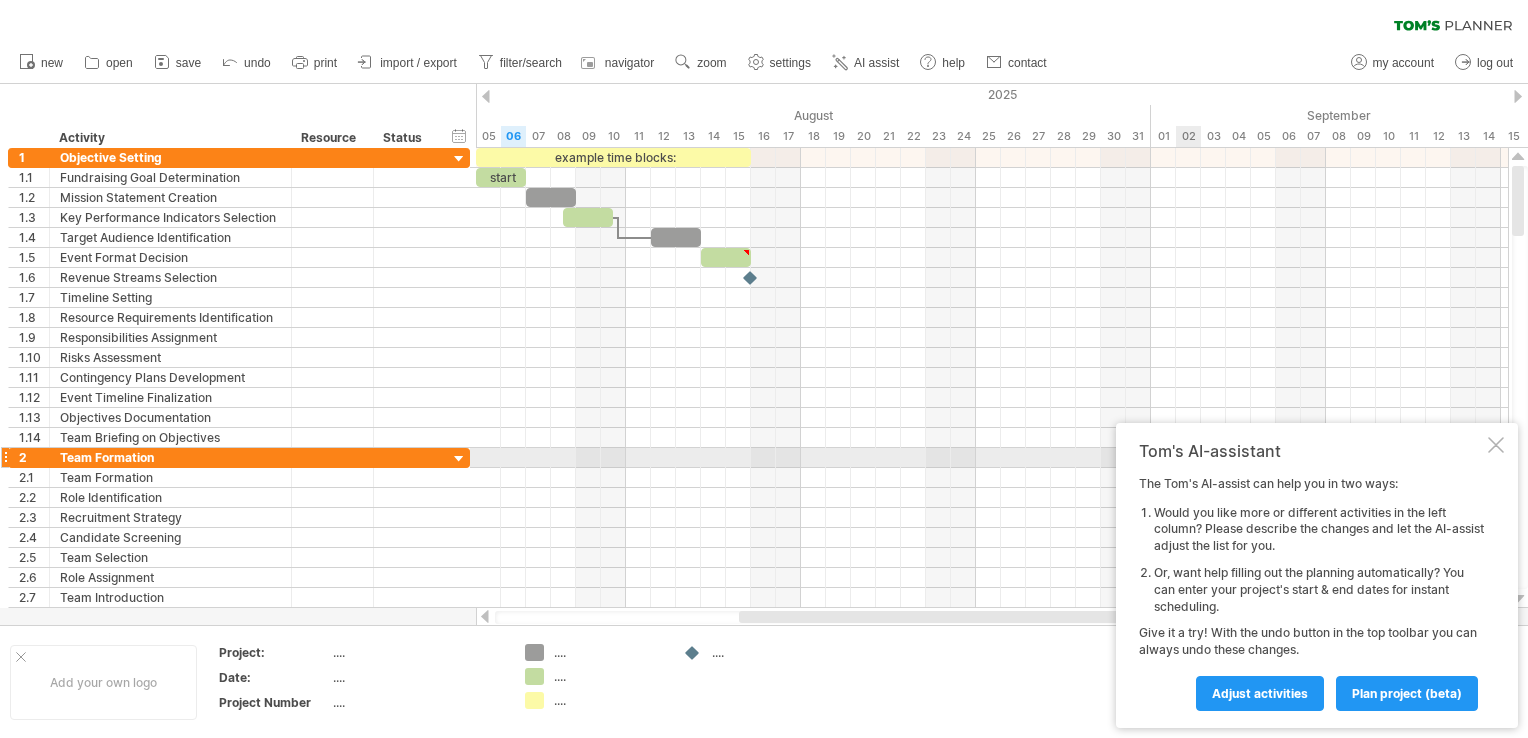 click at bounding box center (1496, 445) 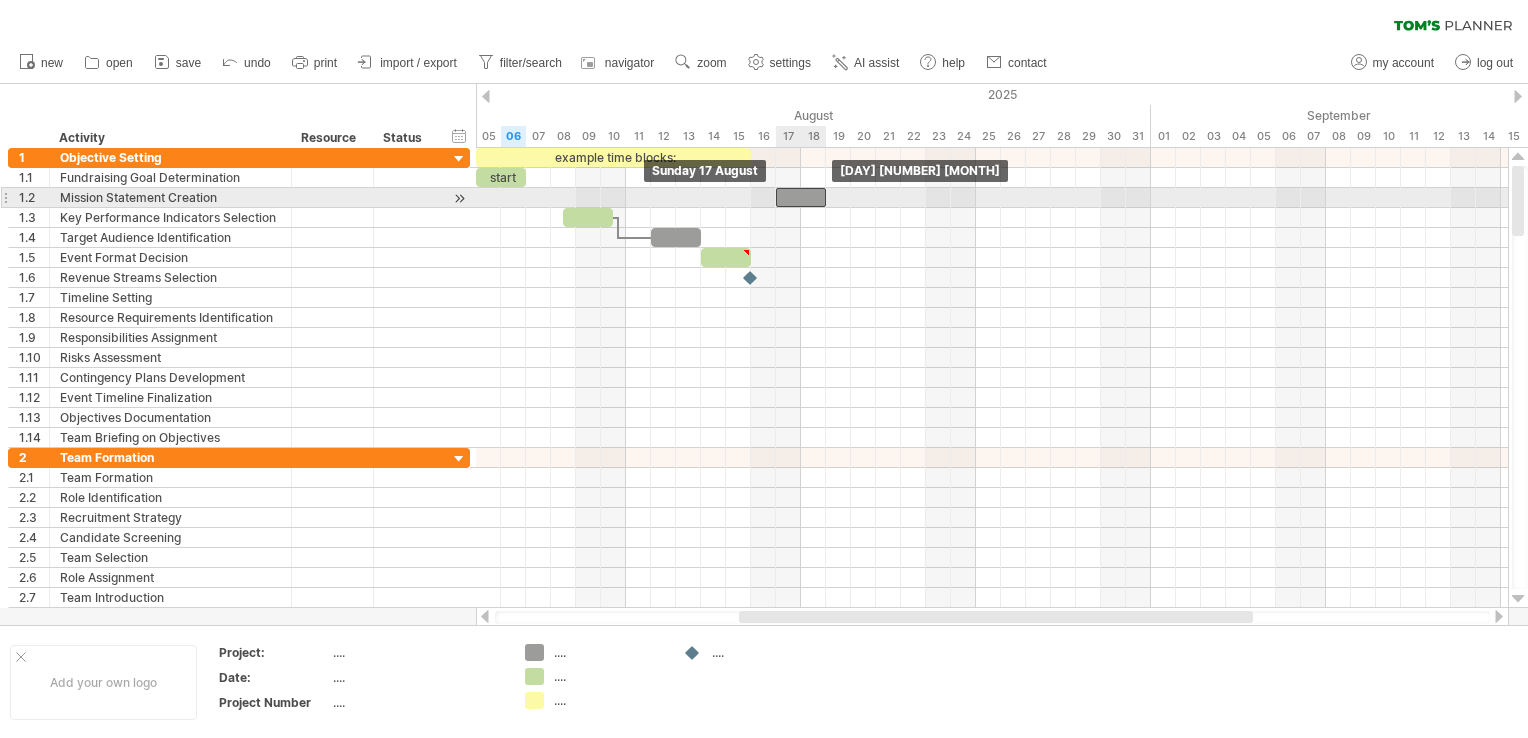 drag, startPoint x: 554, startPoint y: 197, endPoint x: 810, endPoint y: 204, distance: 256.09567 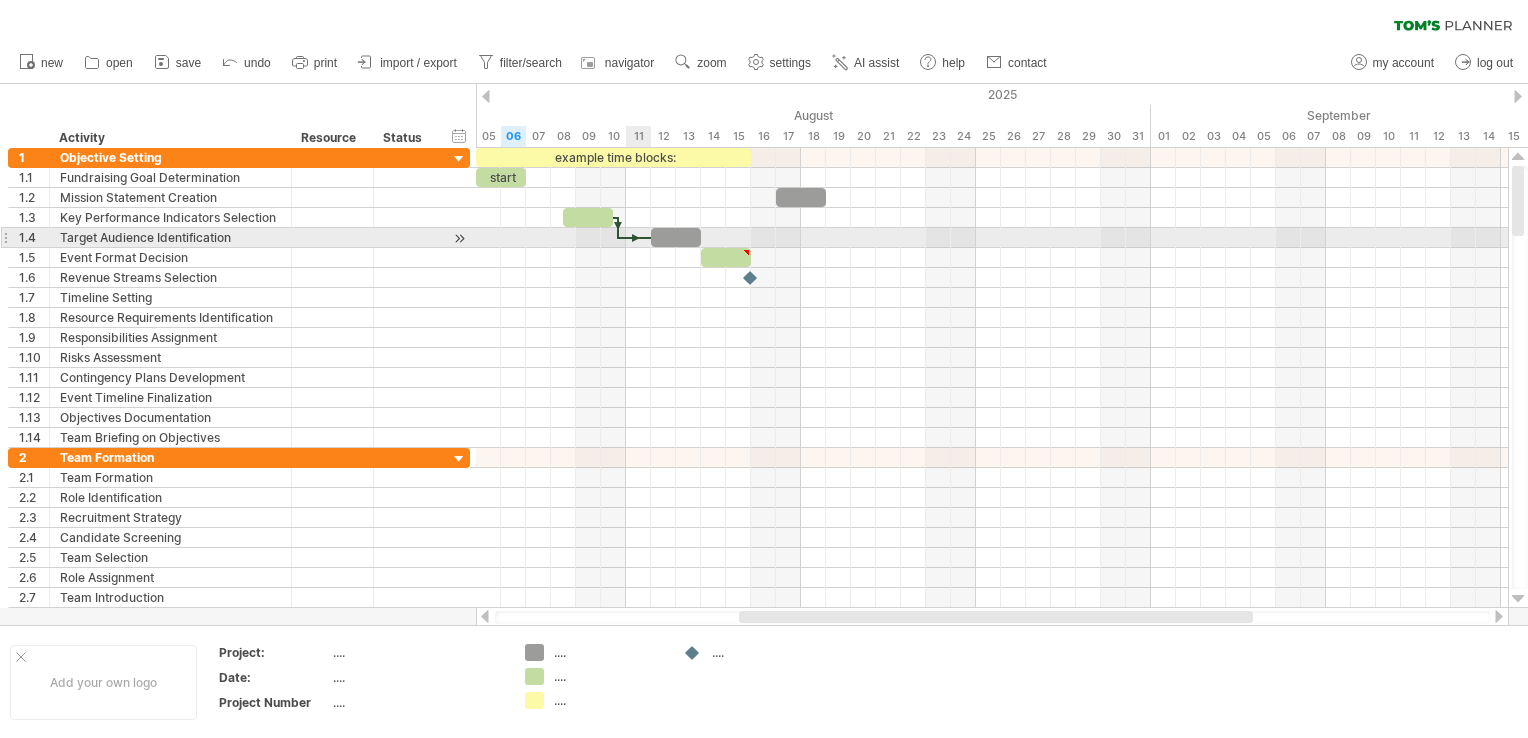 click at bounding box center [635, 238] 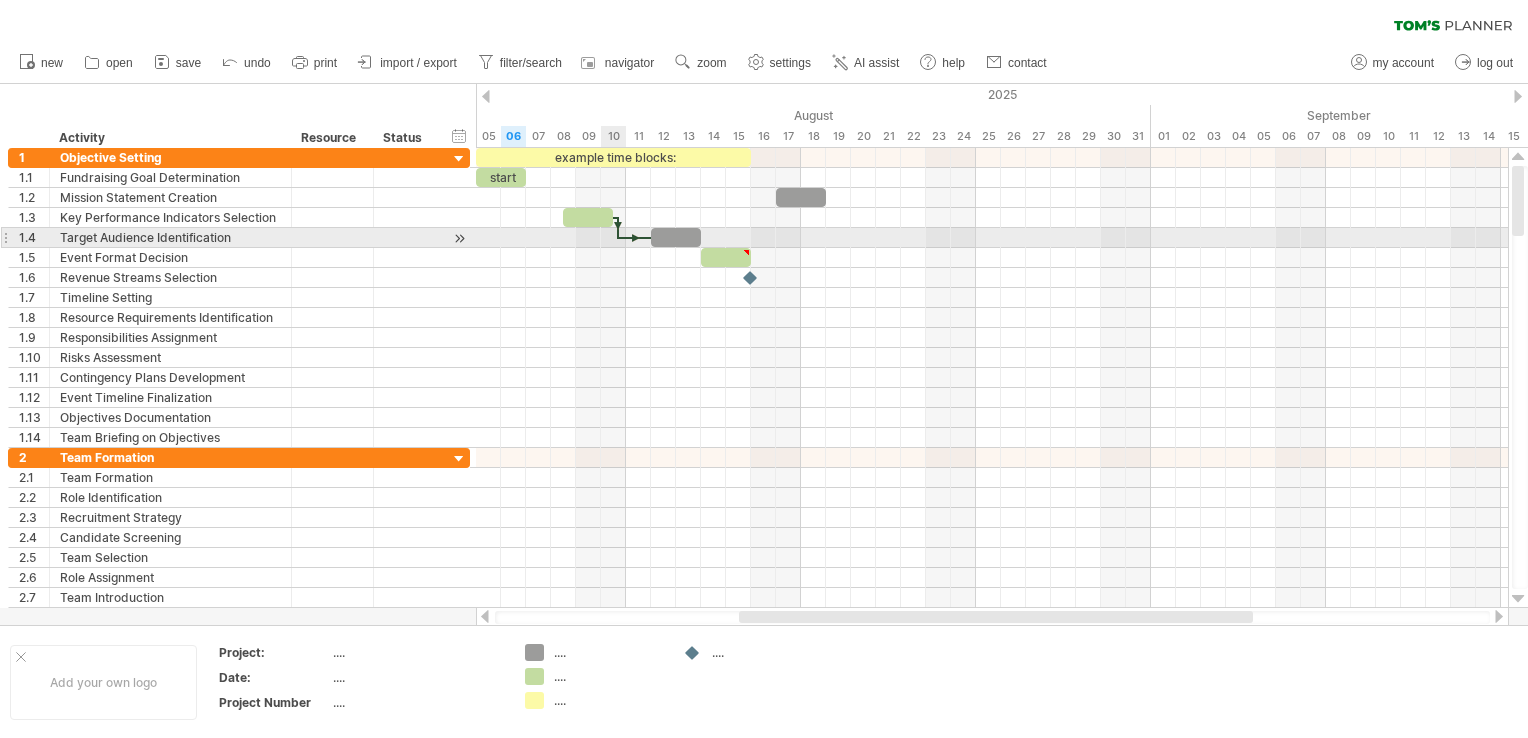 click at bounding box center (618, 228) 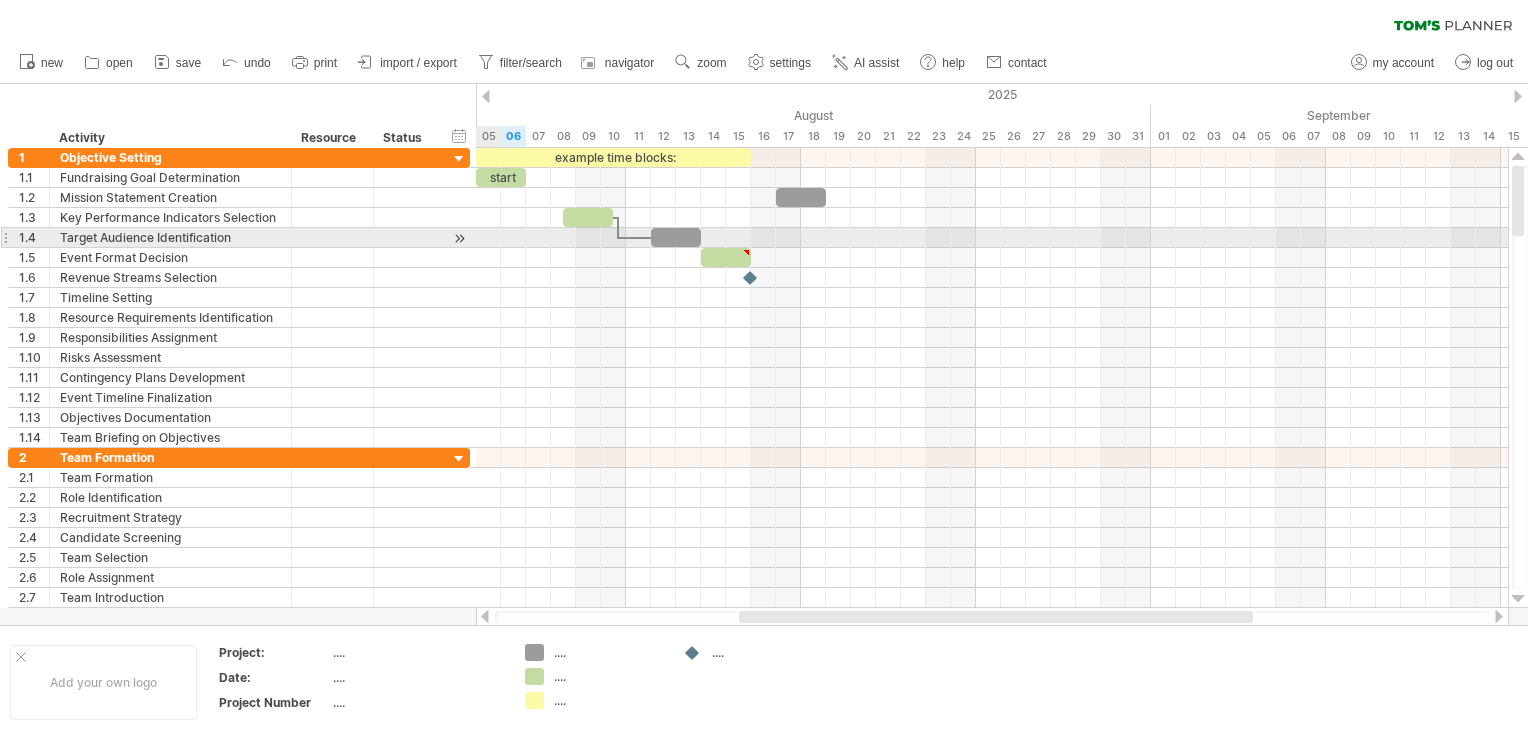 click at bounding box center [459, 238] 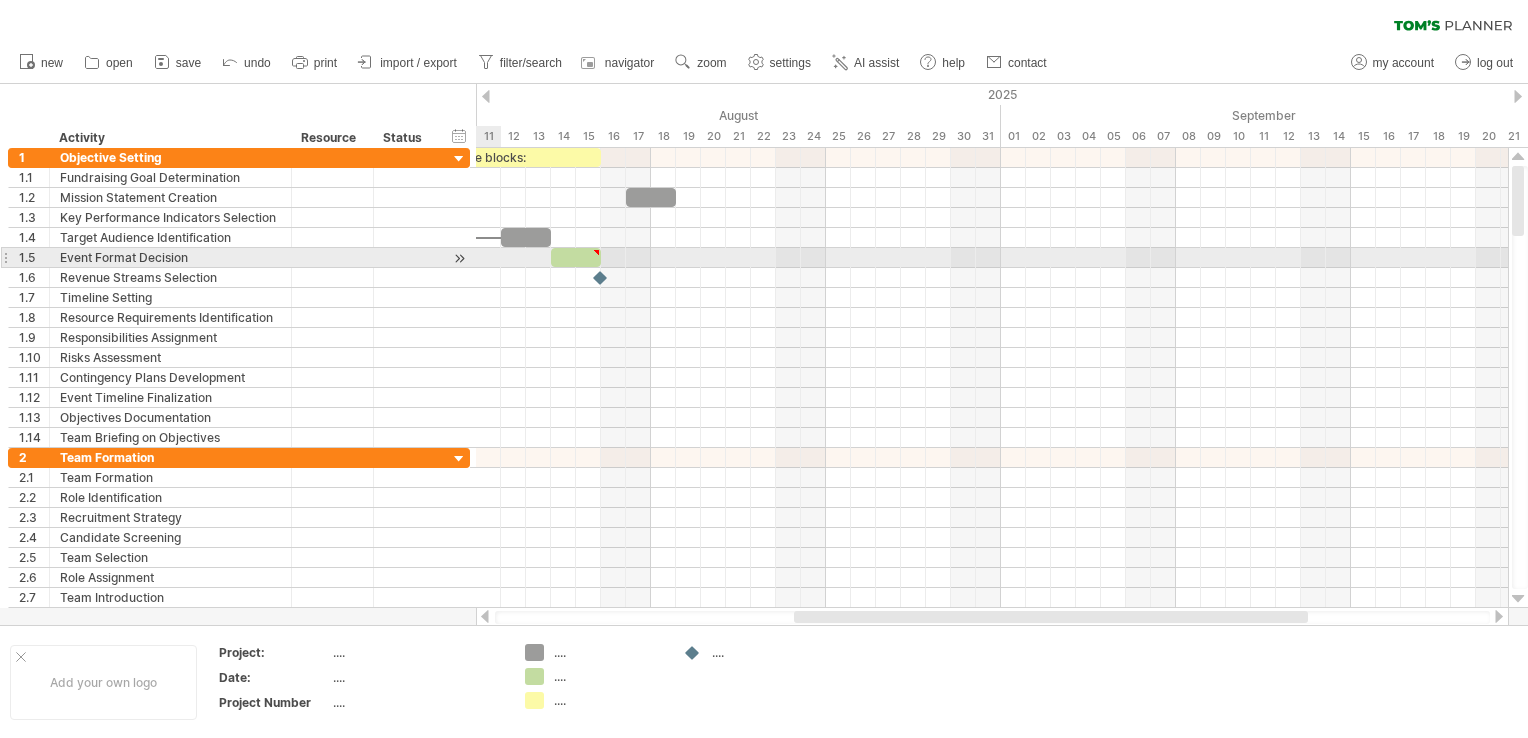 click at bounding box center [459, 258] 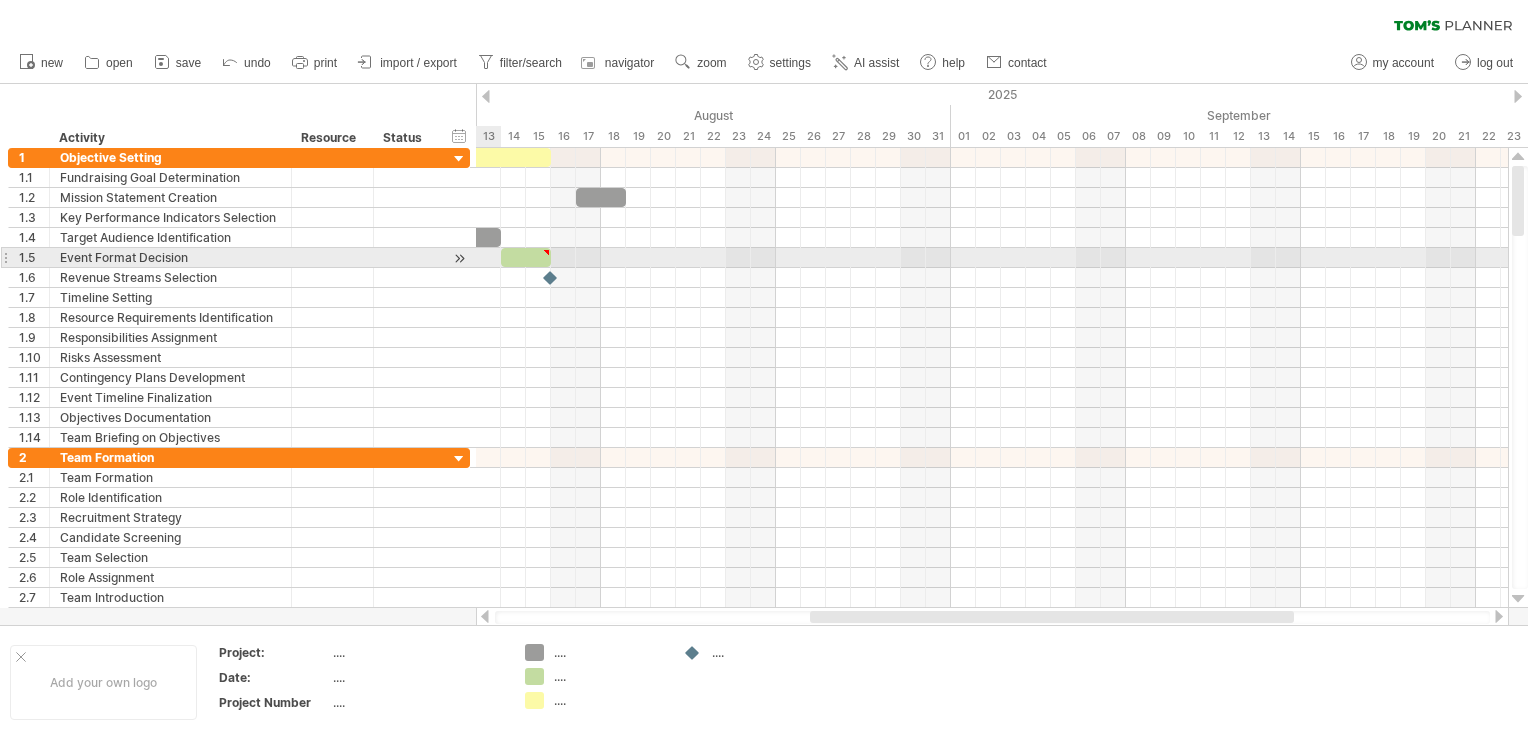 click at bounding box center [459, 258] 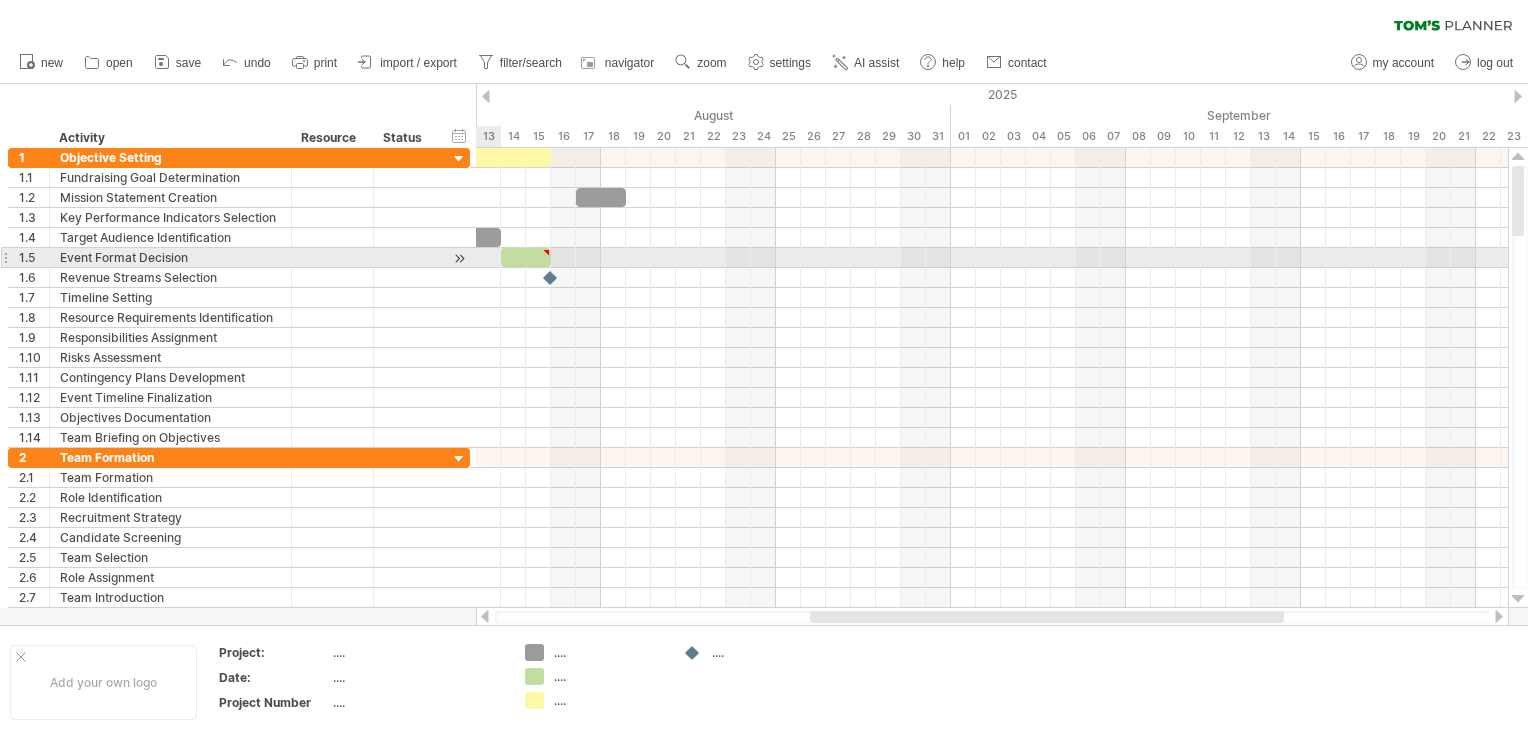 click at bounding box center (459, 258) 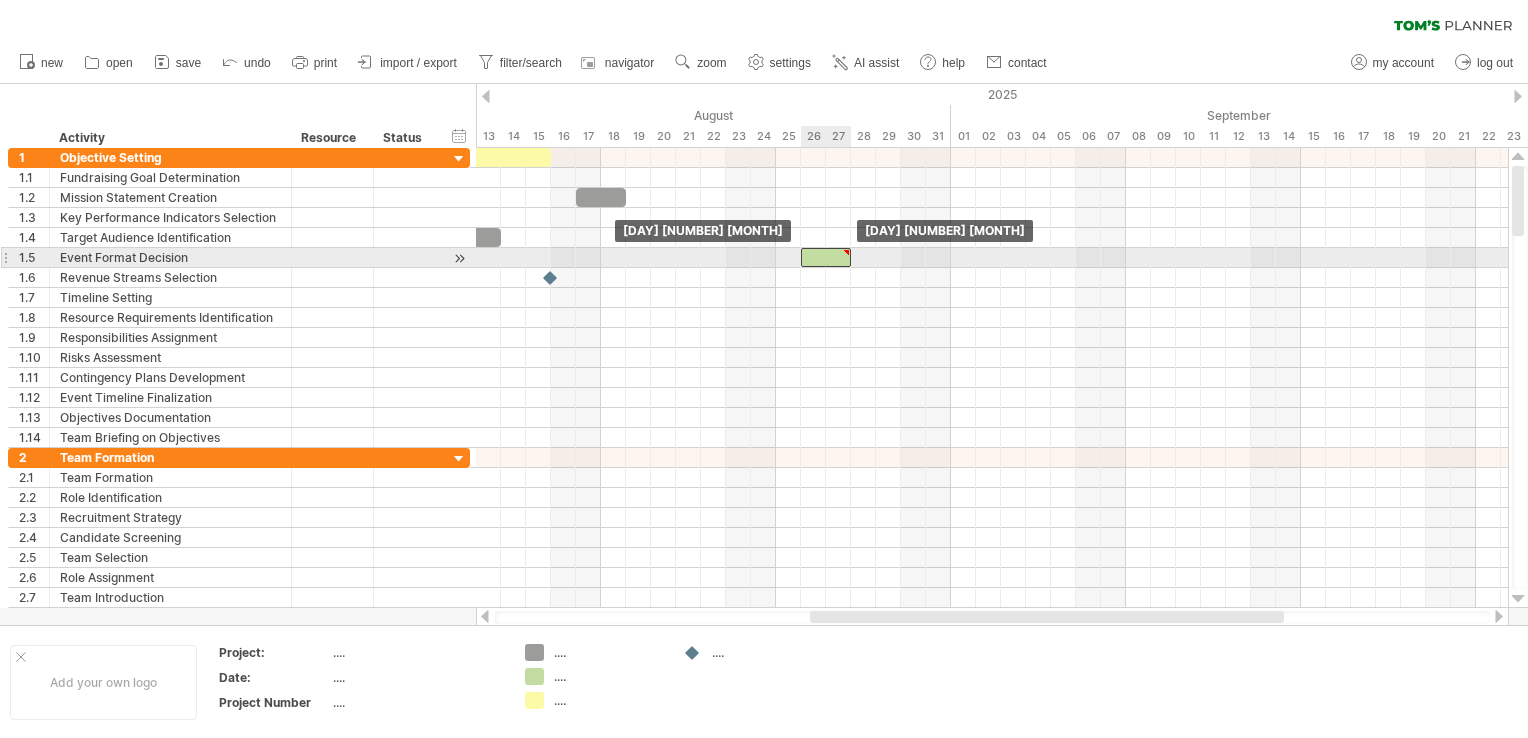 drag, startPoint x: 528, startPoint y: 255, endPoint x: 829, endPoint y: 263, distance: 301.1063 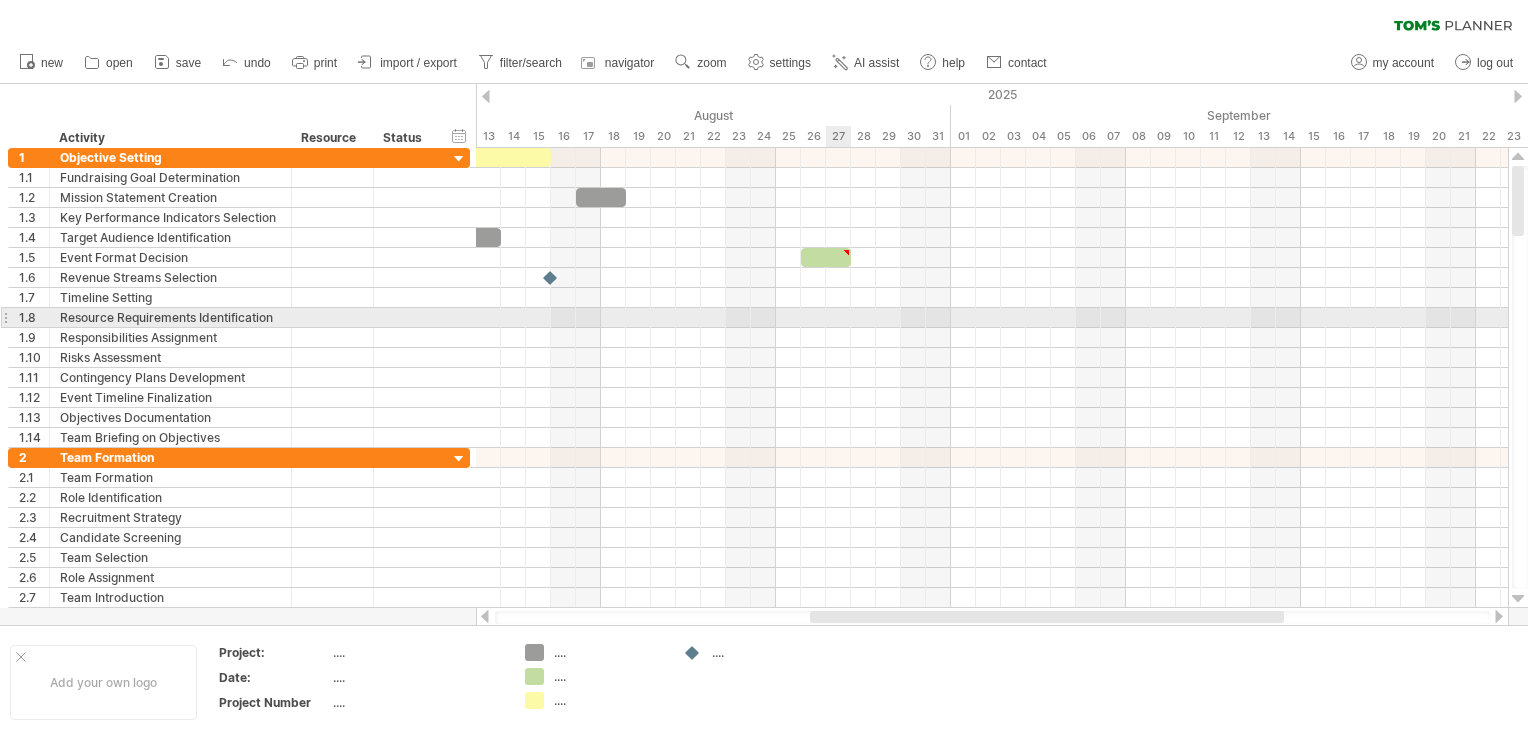 click at bounding box center (992, 318) 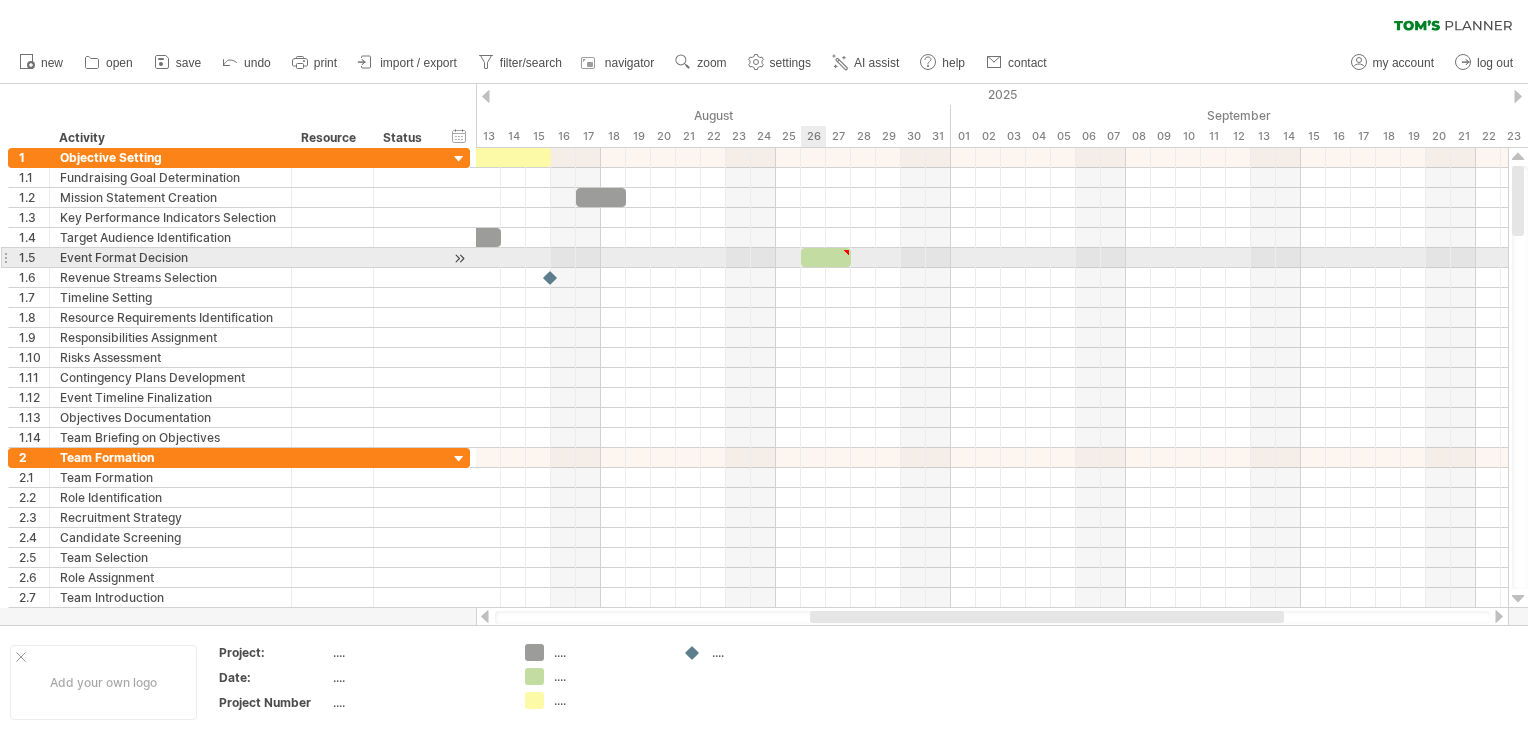 click at bounding box center [826, 257] 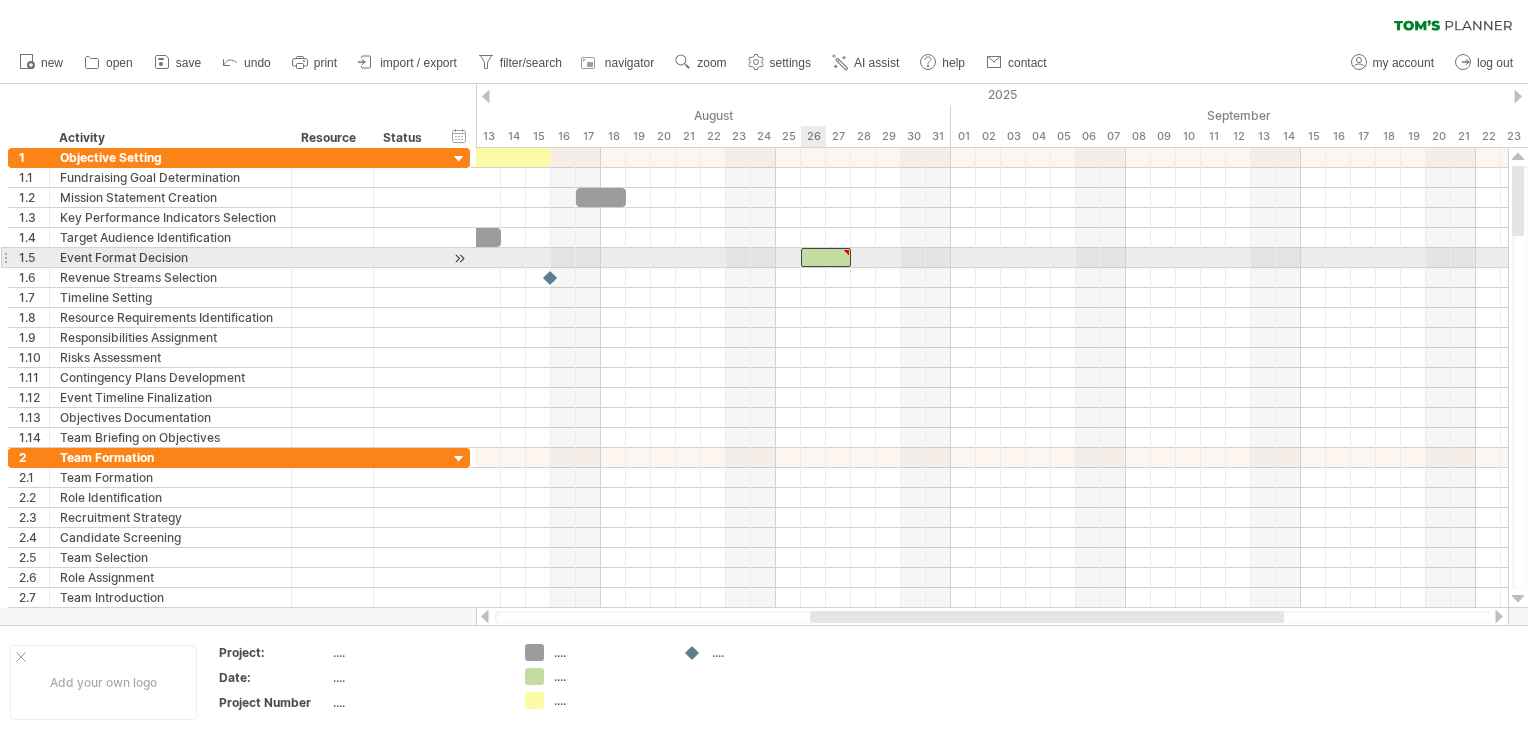 type on "**********" 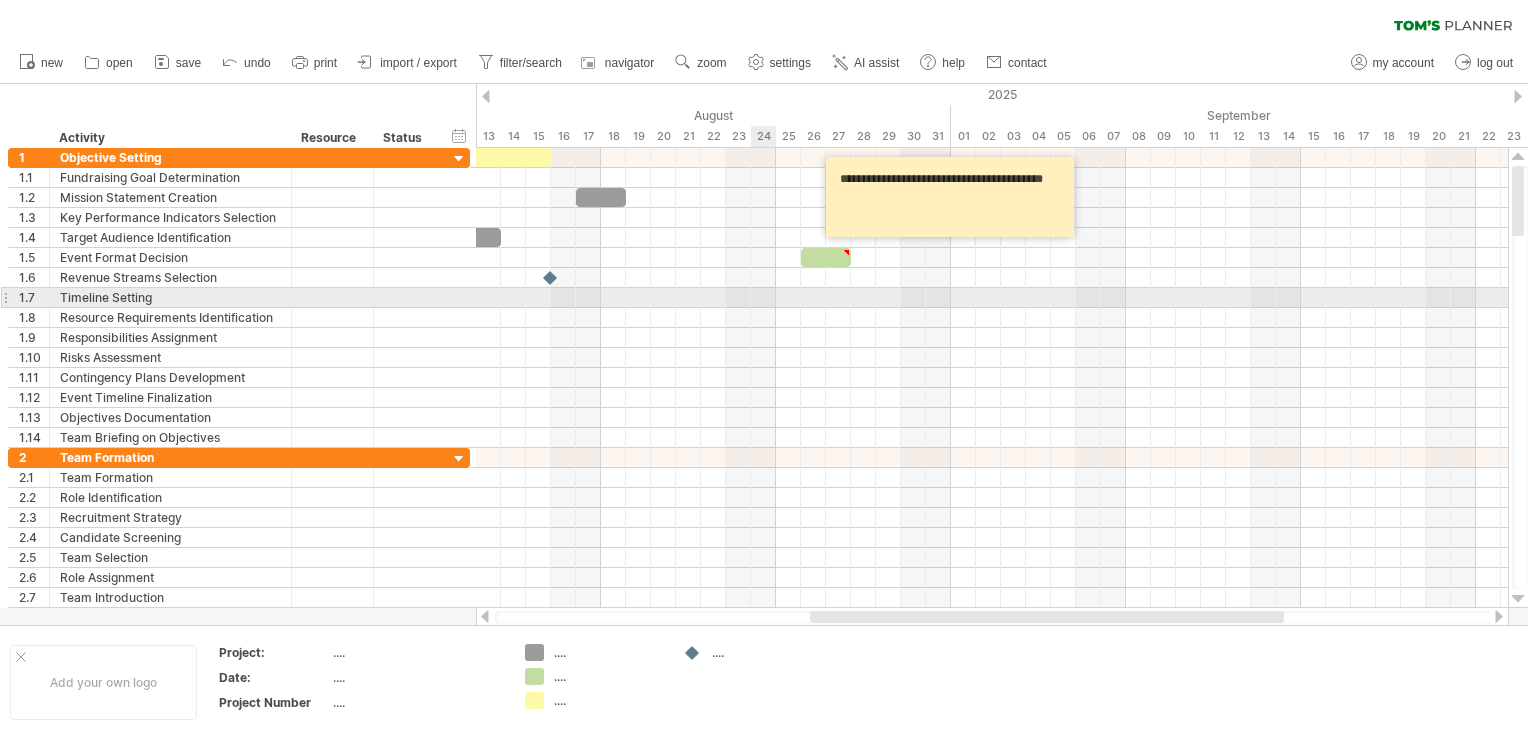 type 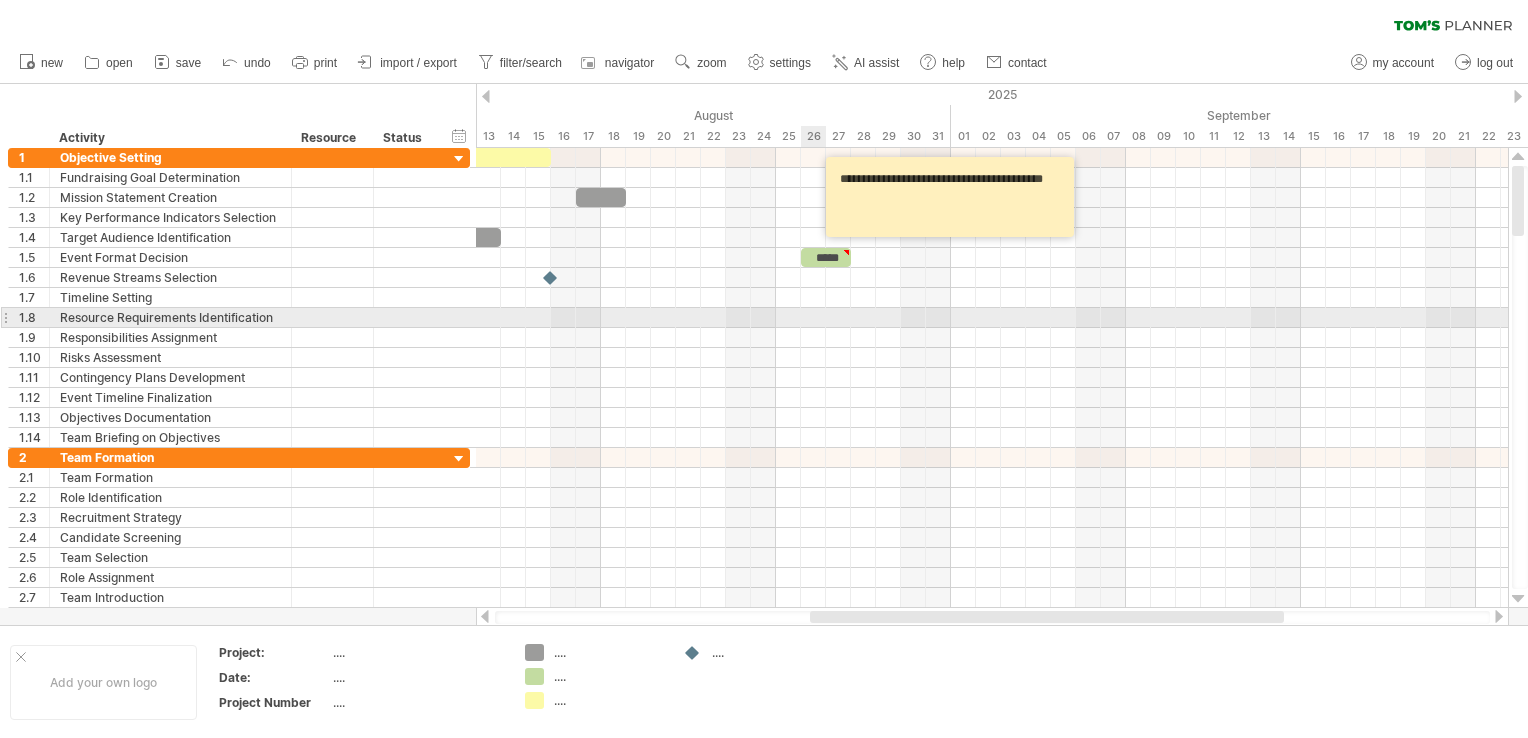 click at bounding box center [992, 318] 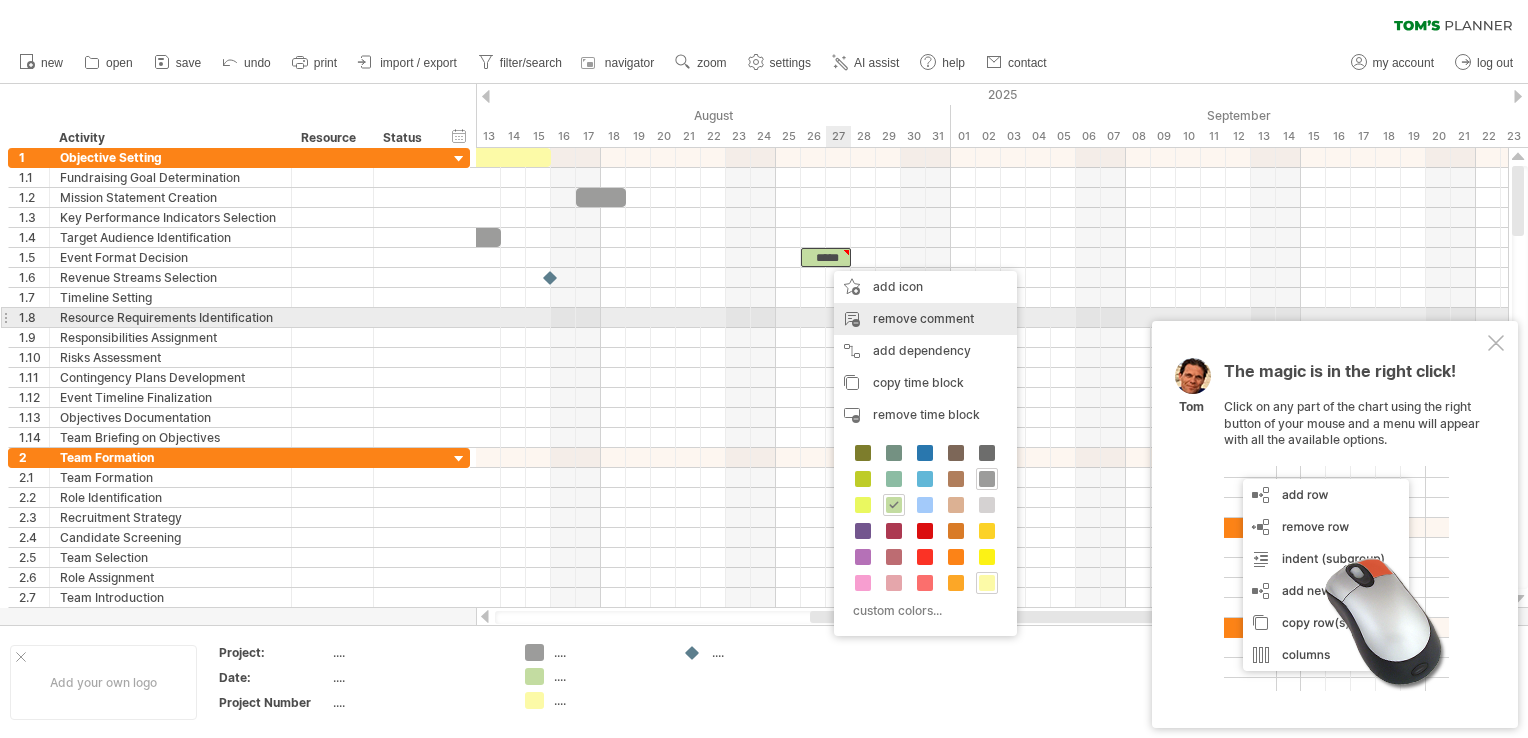 click on "remove comment" at bounding box center (925, 319) 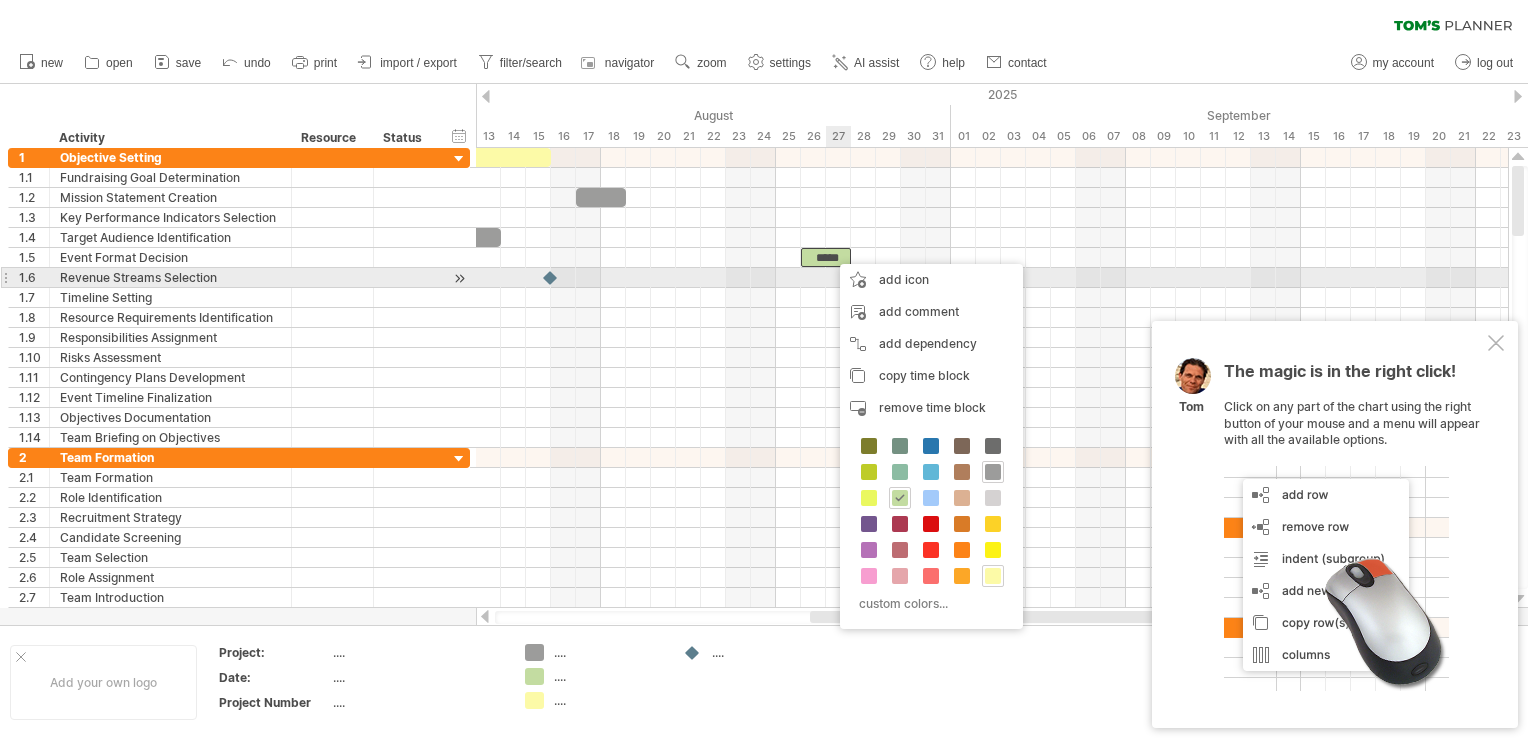 click on "add icon" at bounding box center (931, 280) 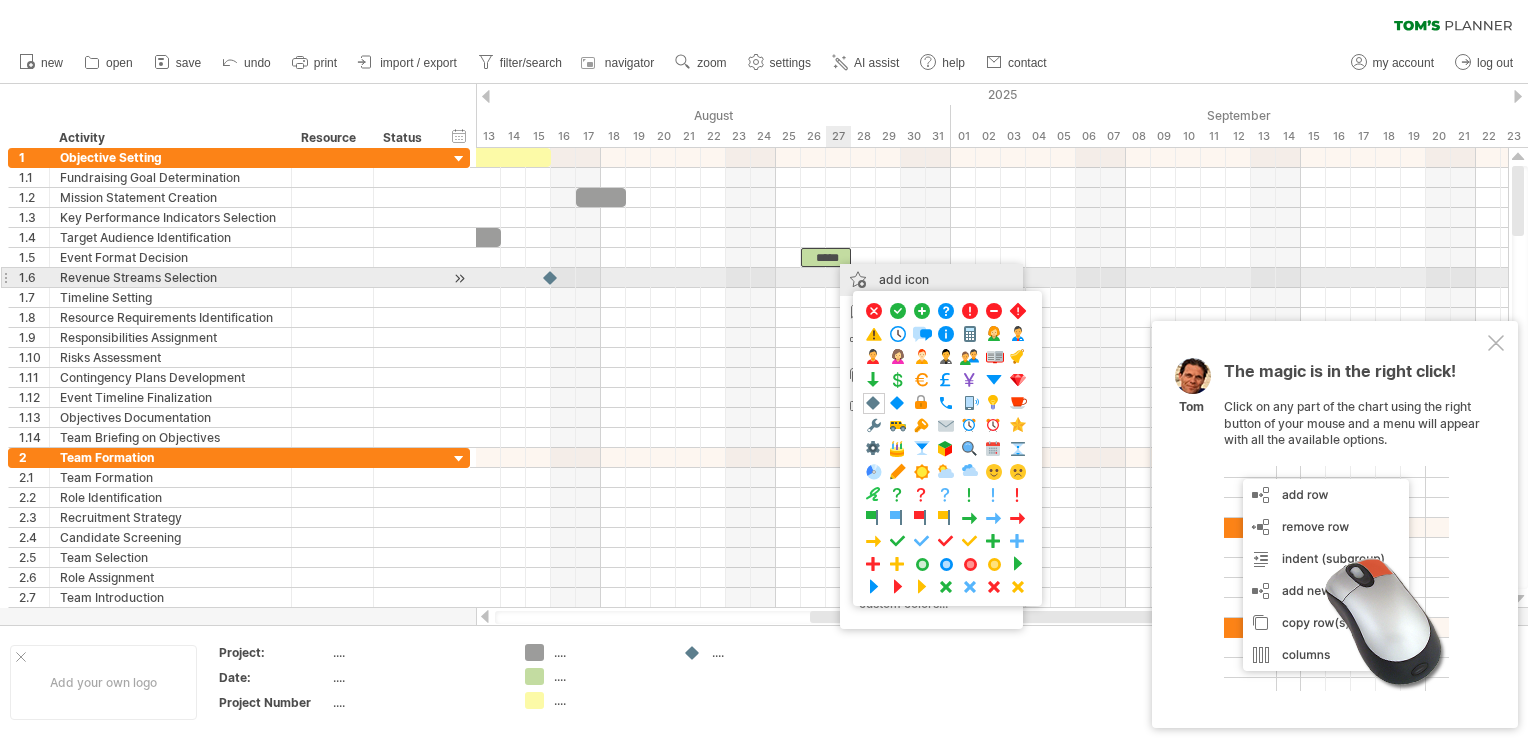click on "add icon" at bounding box center [931, 280] 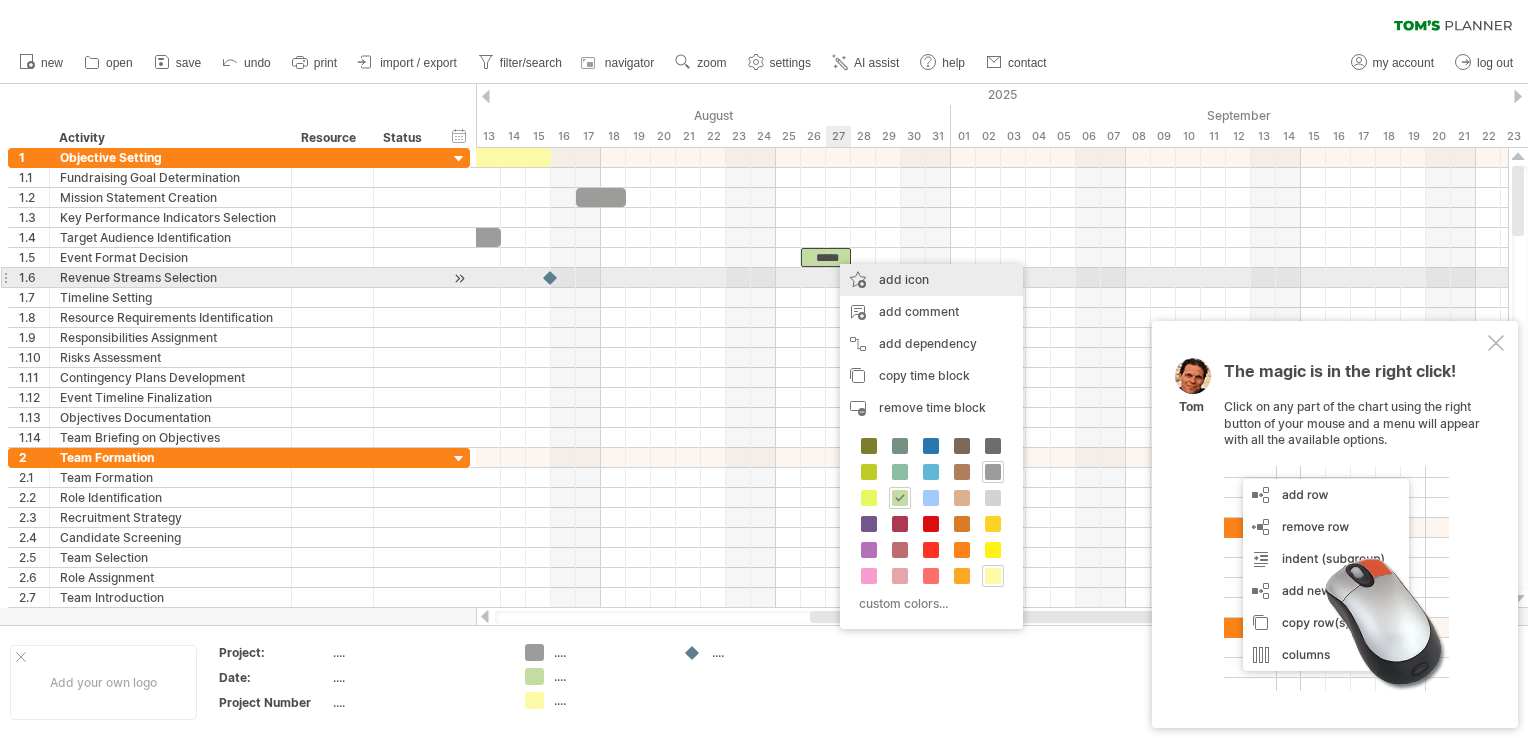 click on "add icon" at bounding box center (931, 280) 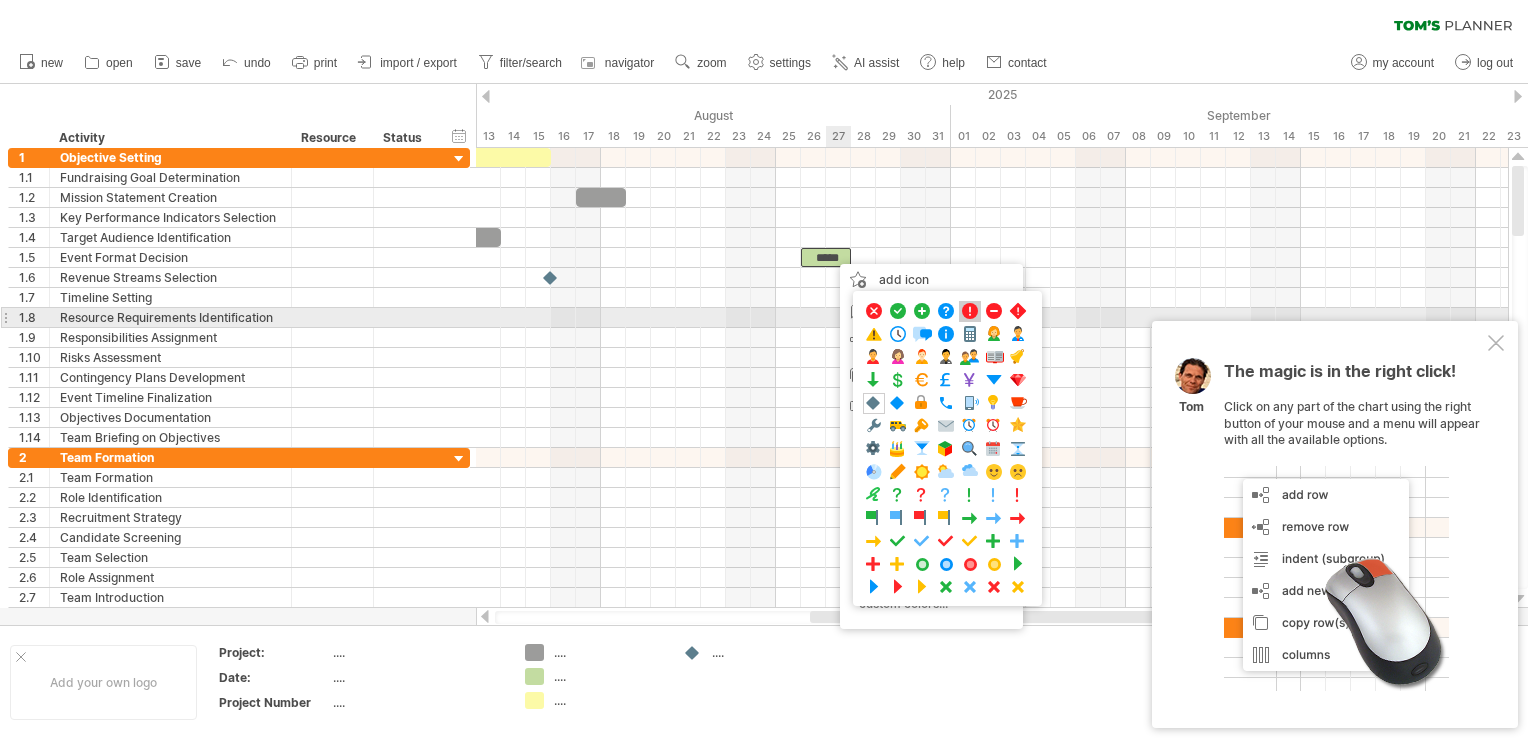 click at bounding box center (970, 311) 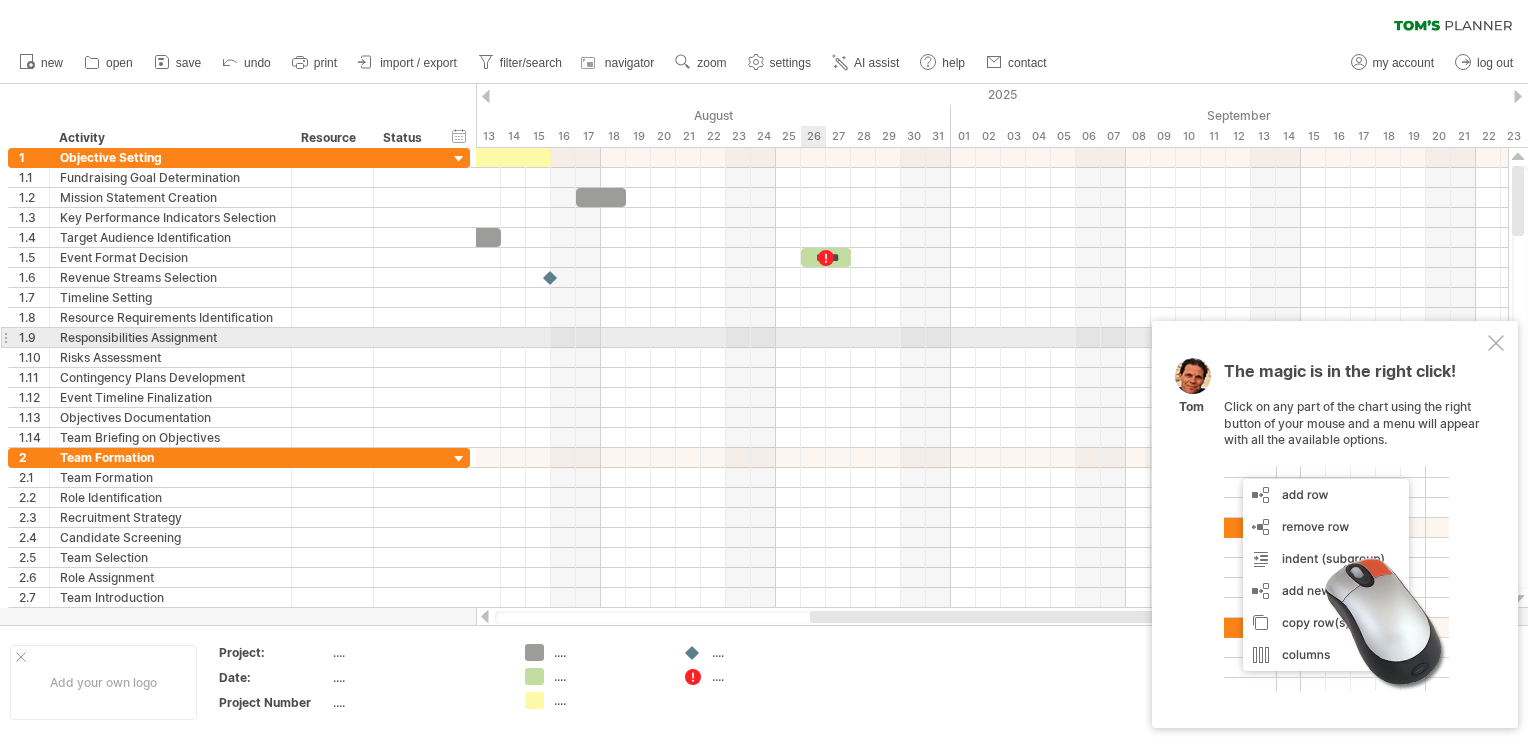 click at bounding box center (992, 338) 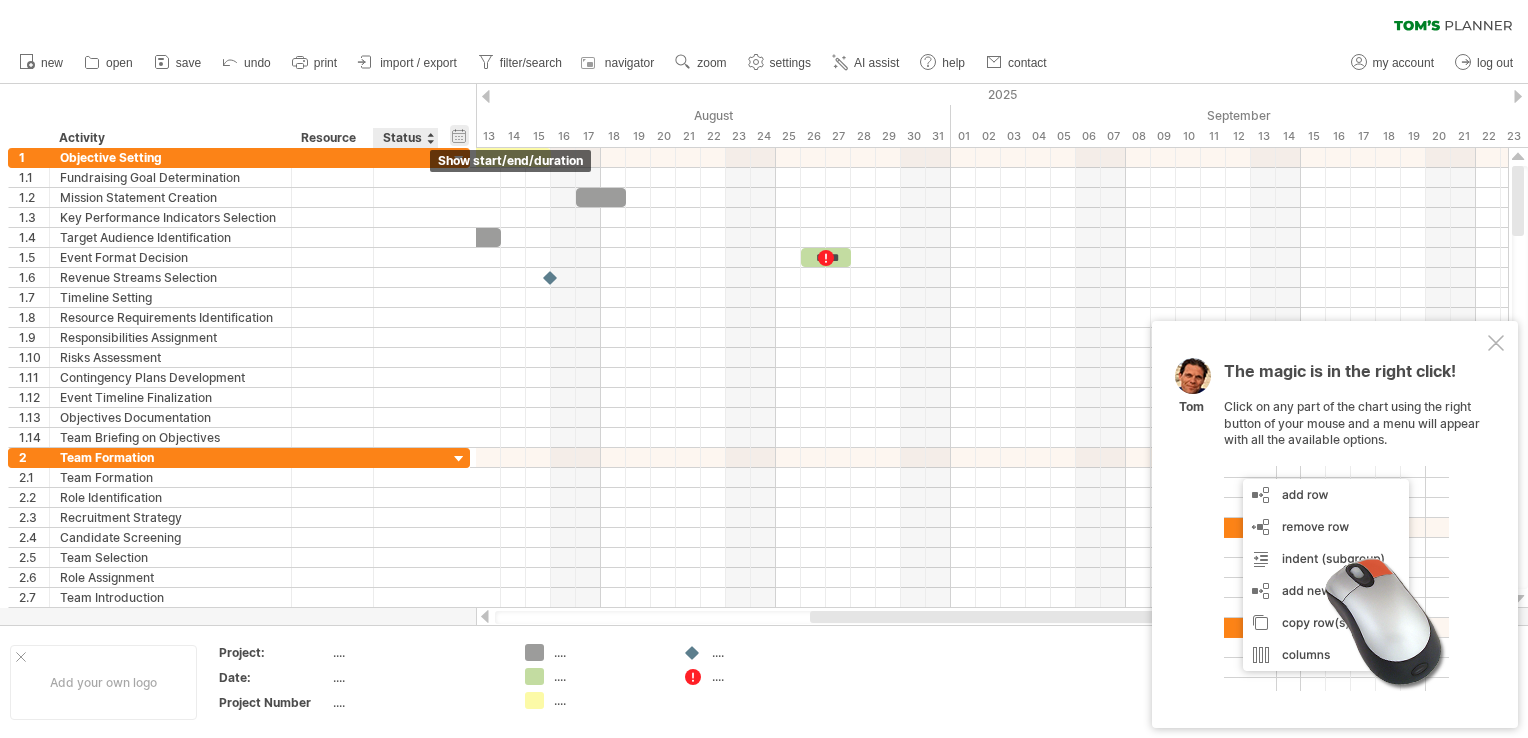 click on "hide start/end/duration show start/end/duration" at bounding box center [459, 135] 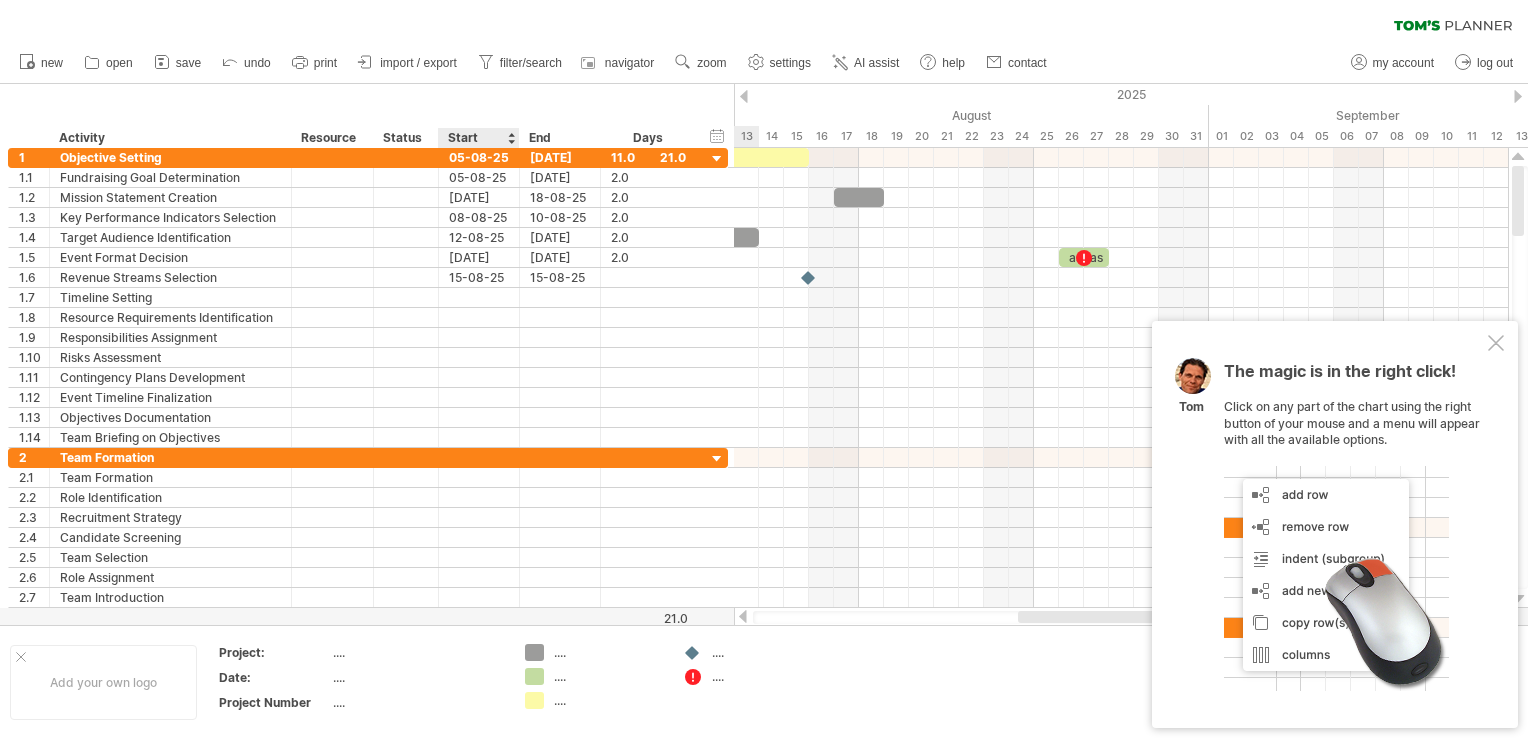 click on "Start" at bounding box center (478, 138) 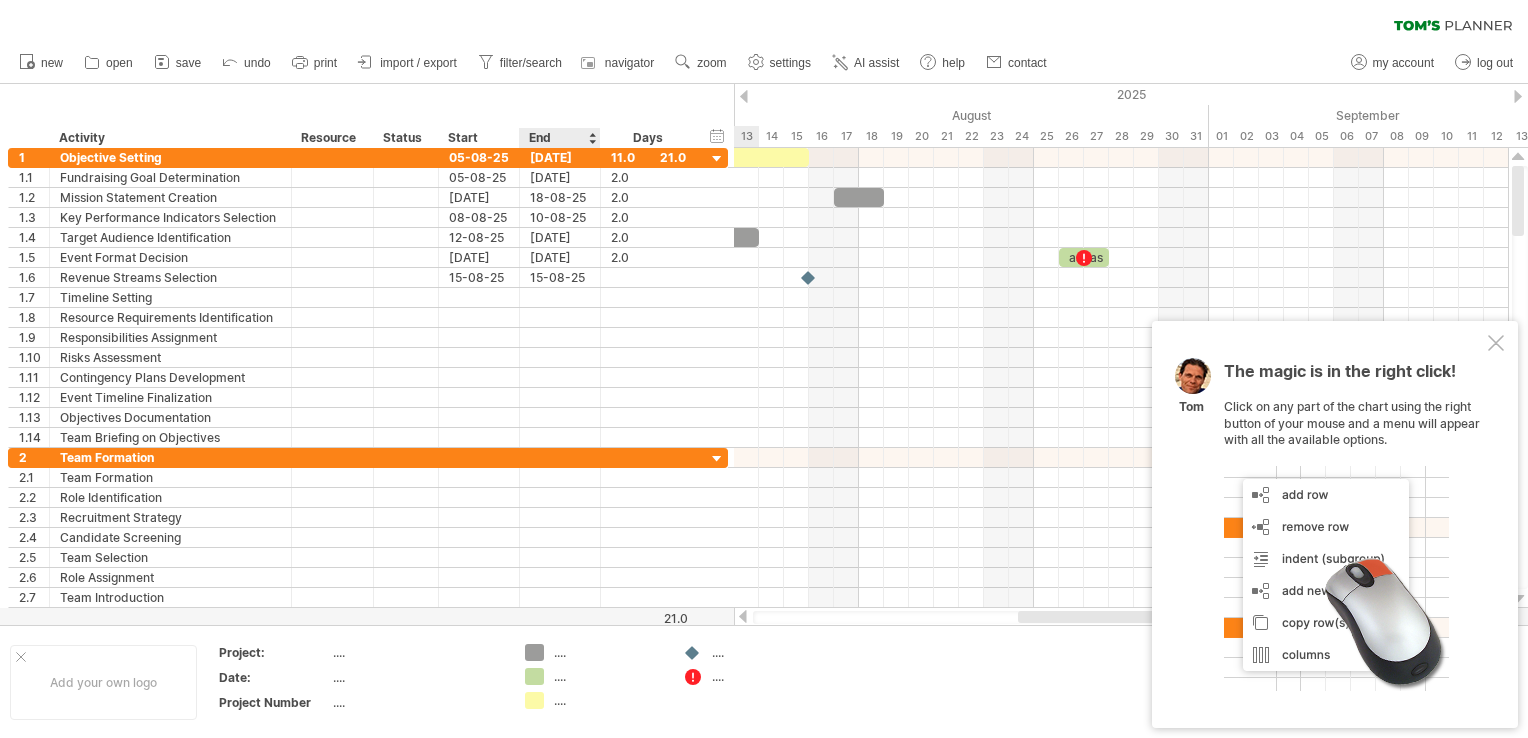 click on "End" at bounding box center (559, 138) 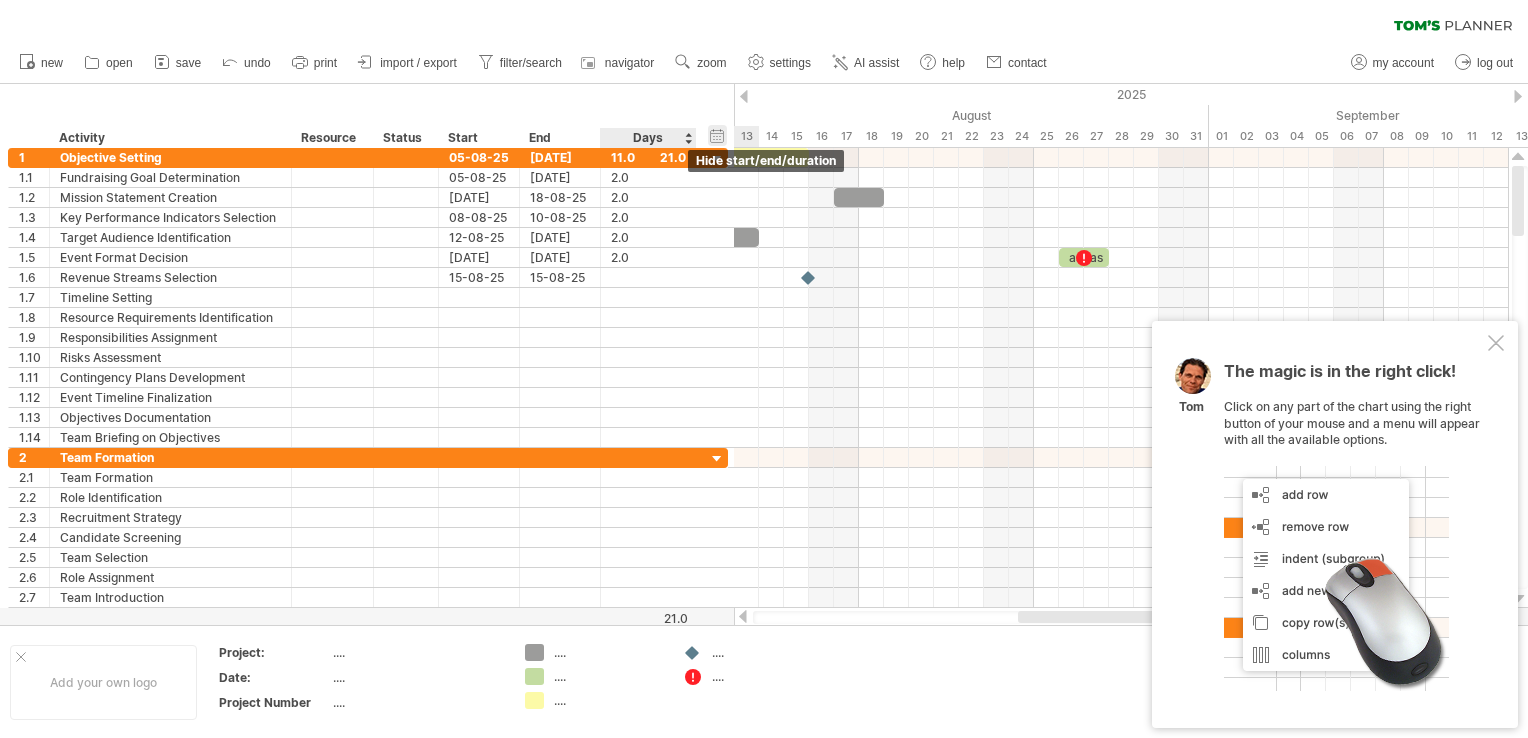click on "hide start/end/duration show start/end/duration" at bounding box center (717, 135) 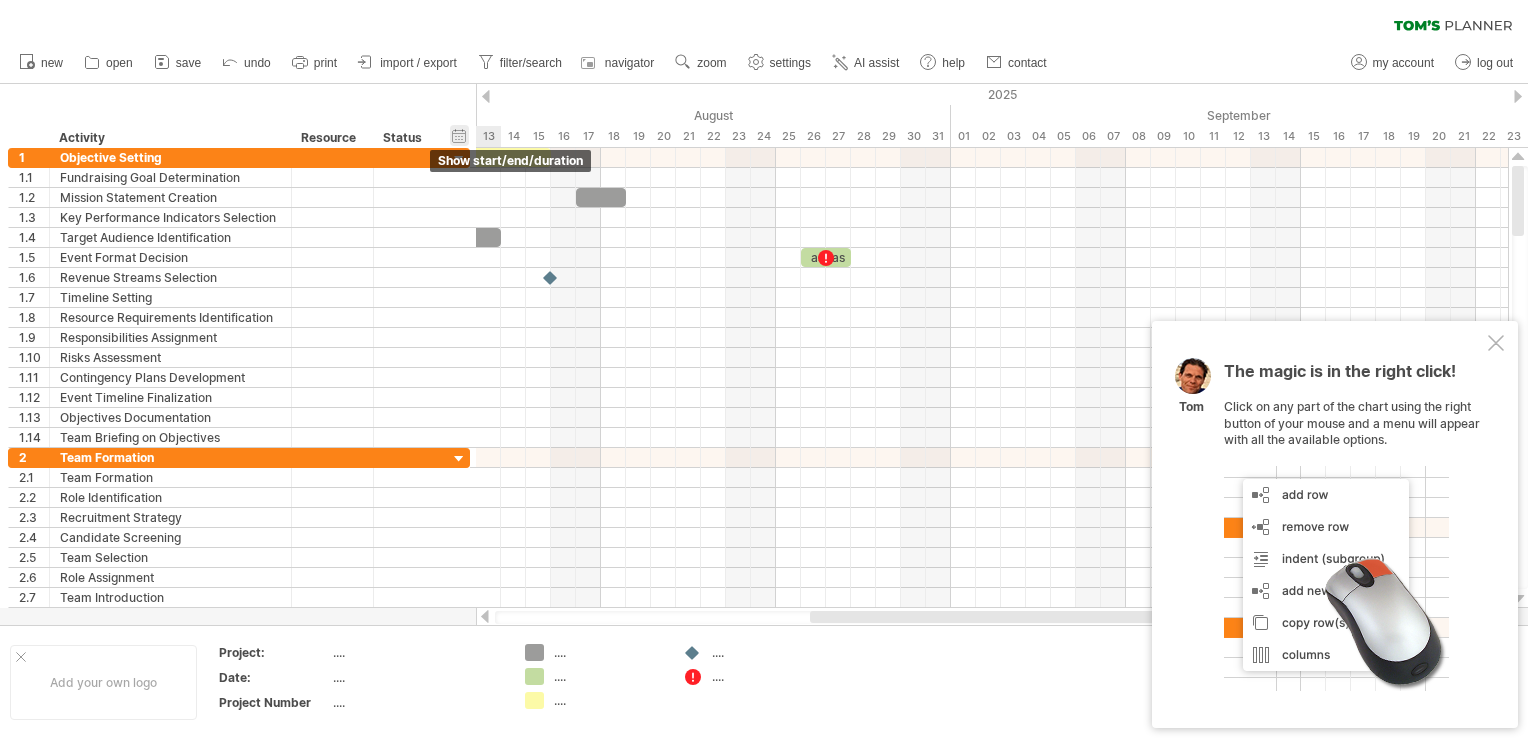 click on "hide start/end/duration show start/end/duration" at bounding box center (459, 135) 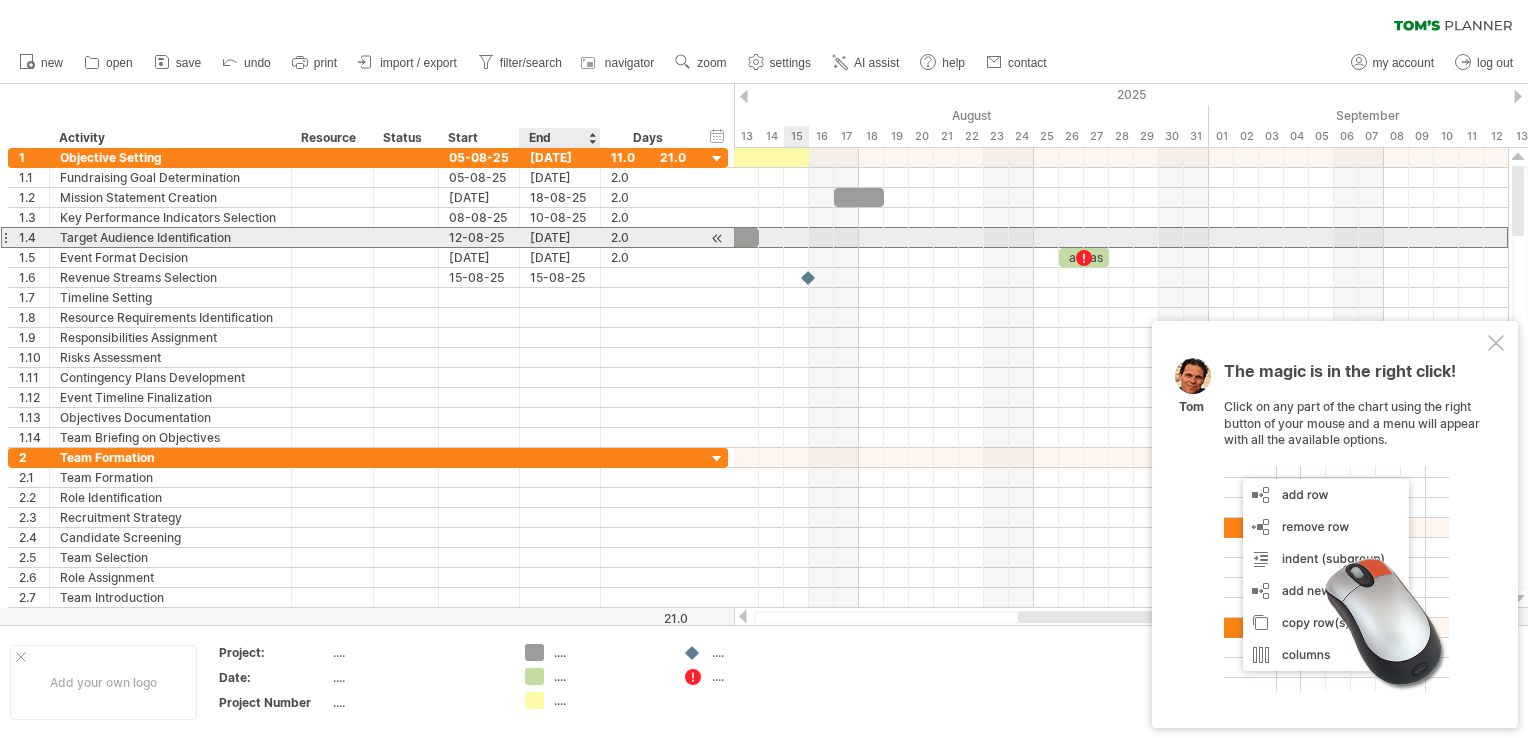 click on "[DATE]" at bounding box center [560, 237] 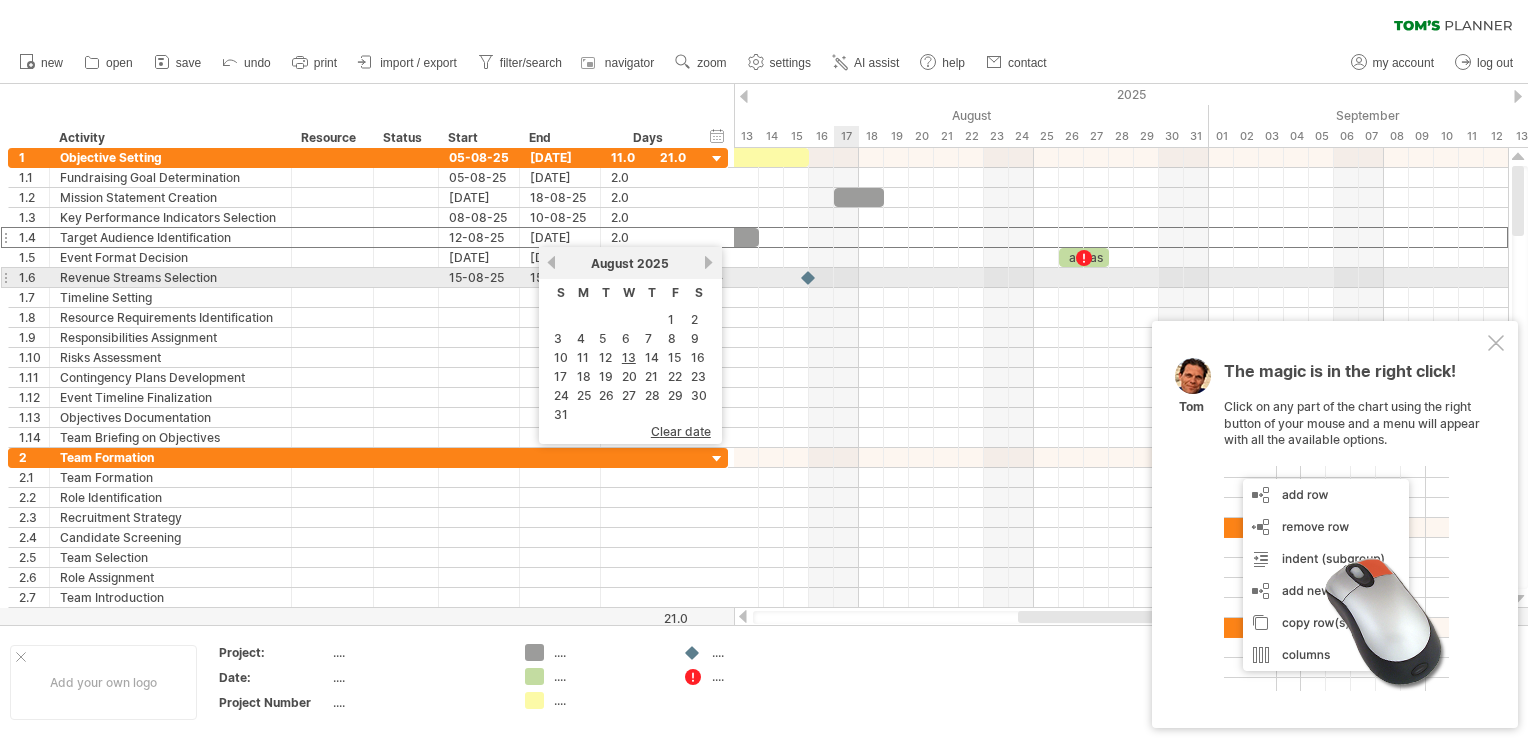 click at bounding box center [1121, 278] 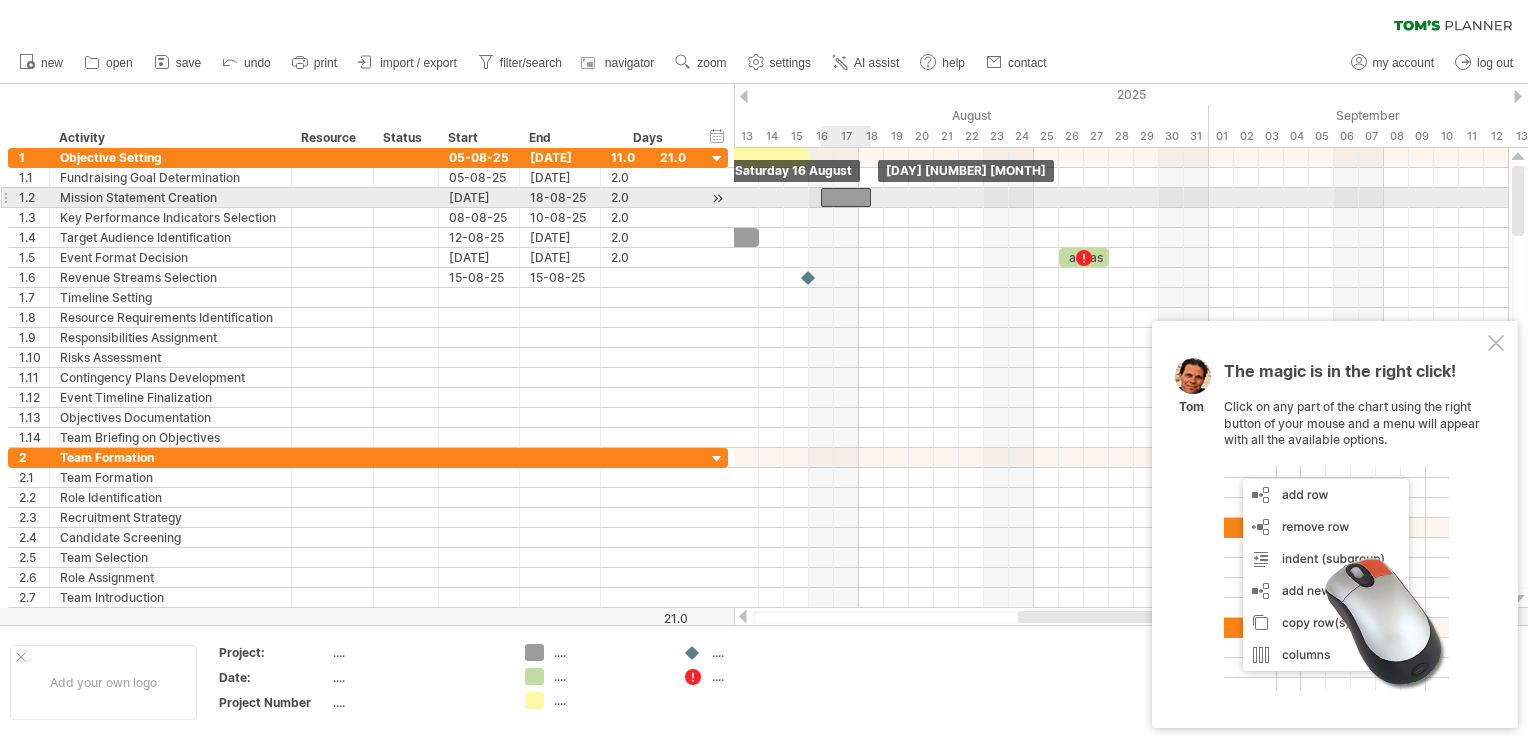 drag, startPoint x: 856, startPoint y: 194, endPoint x: 841, endPoint y: 198, distance: 15.524175 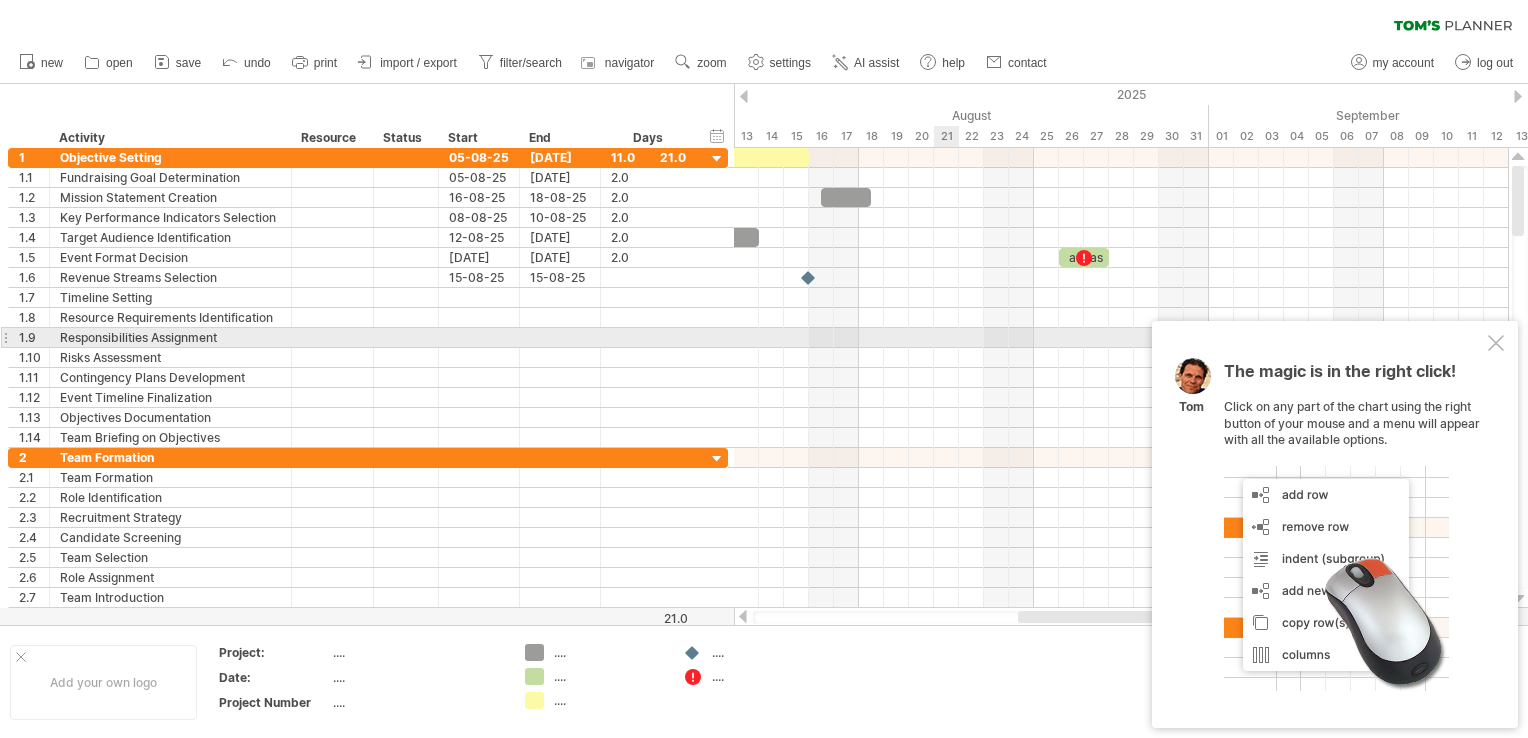 click at bounding box center [1496, 343] 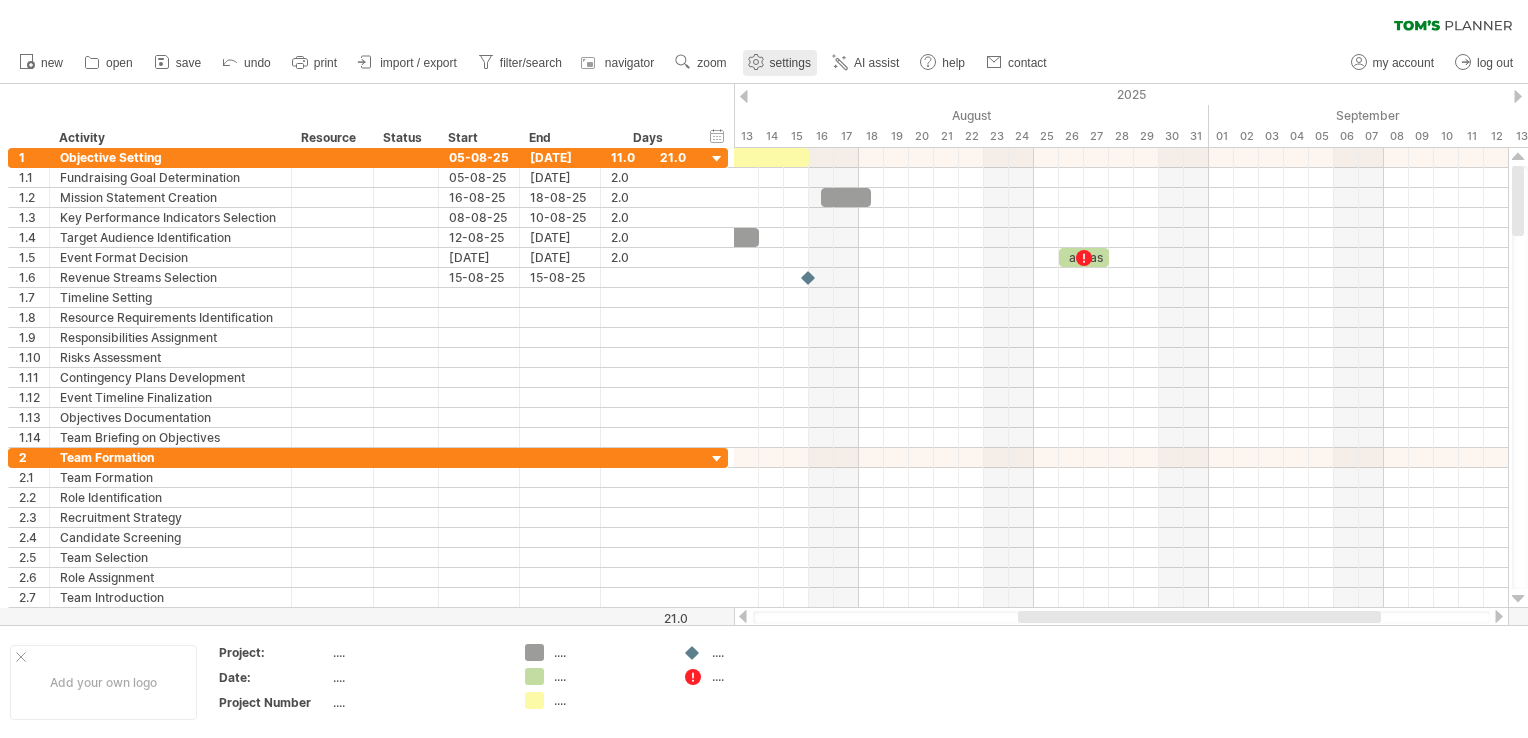 click on "settings" at bounding box center [790, 63] 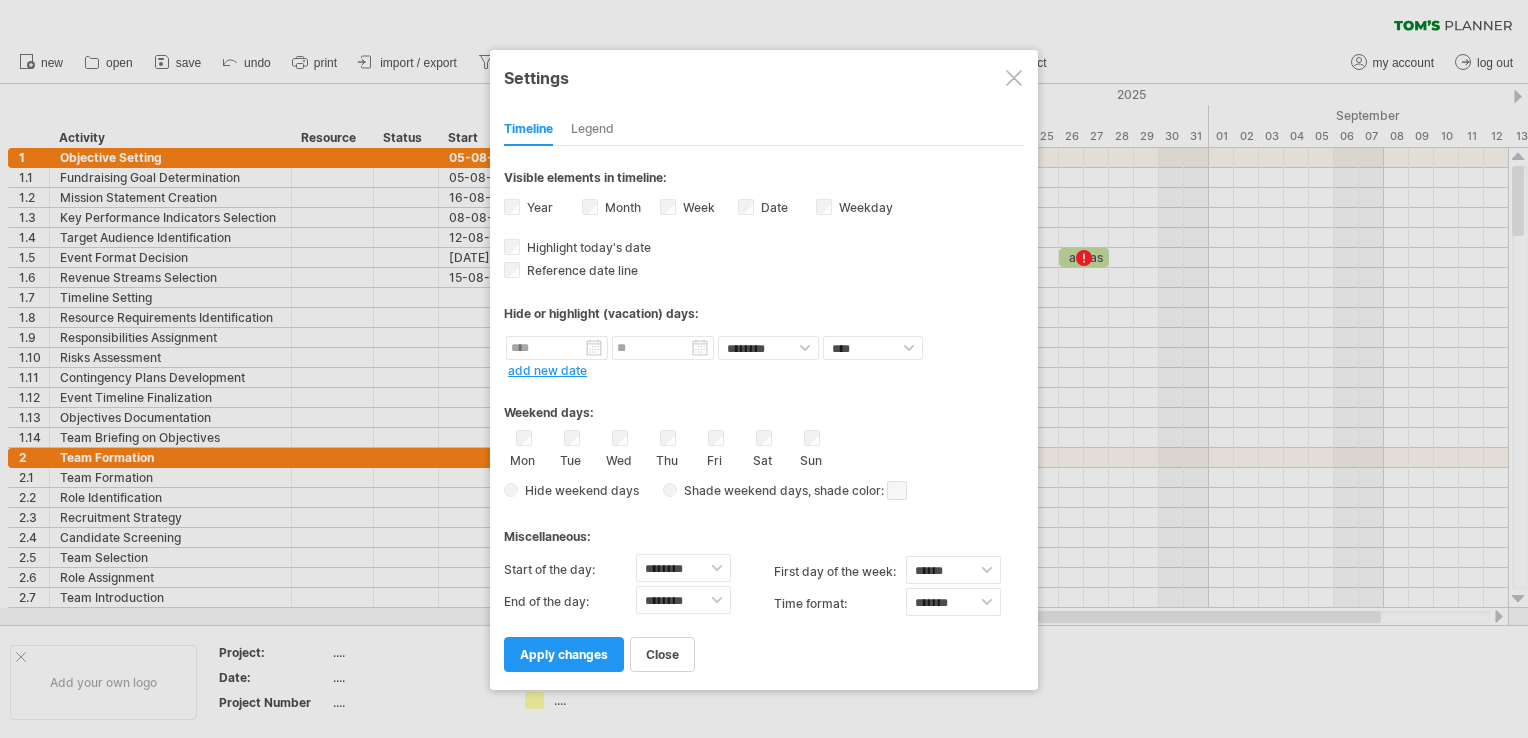 click on "**********" at bounding box center (764, 370) 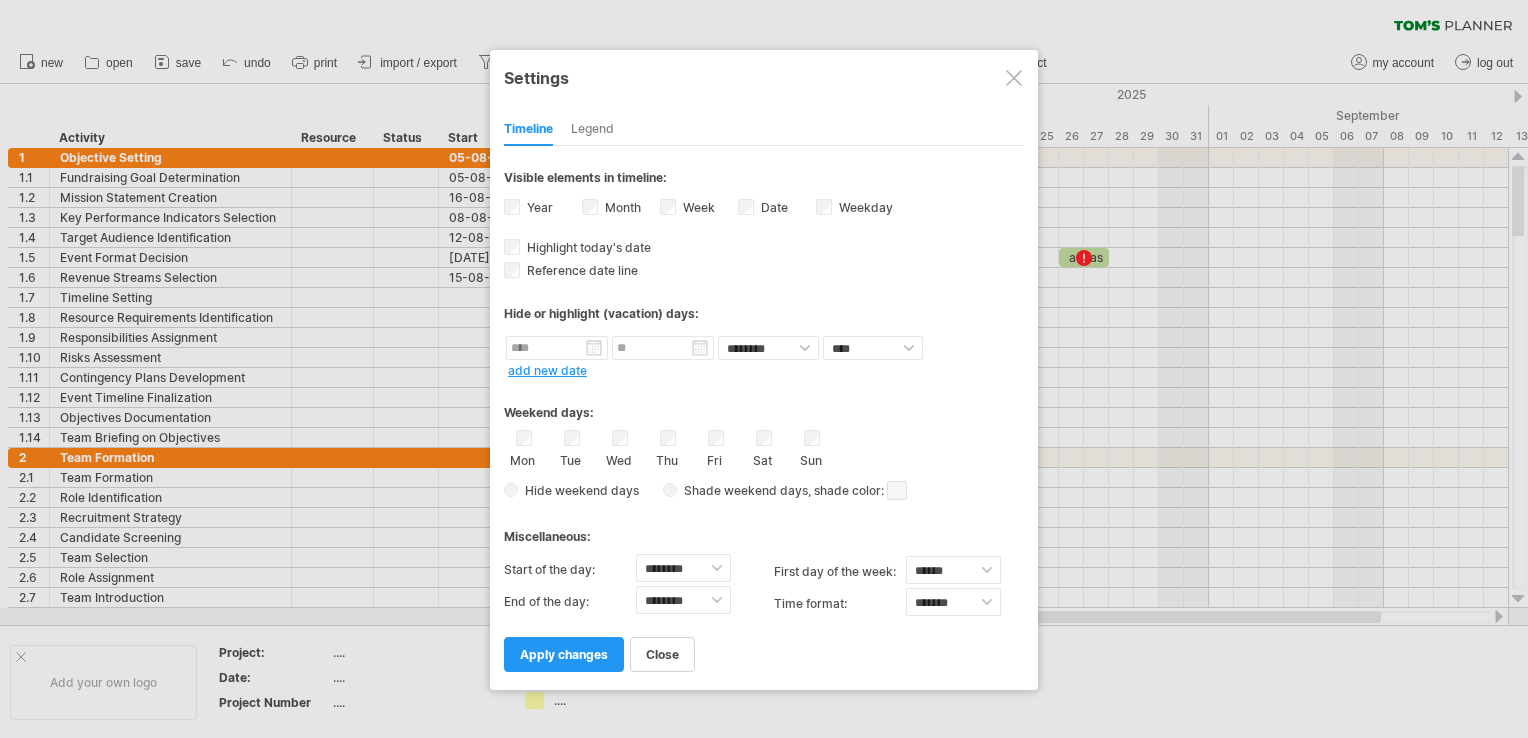 click at bounding box center (1014, 78) 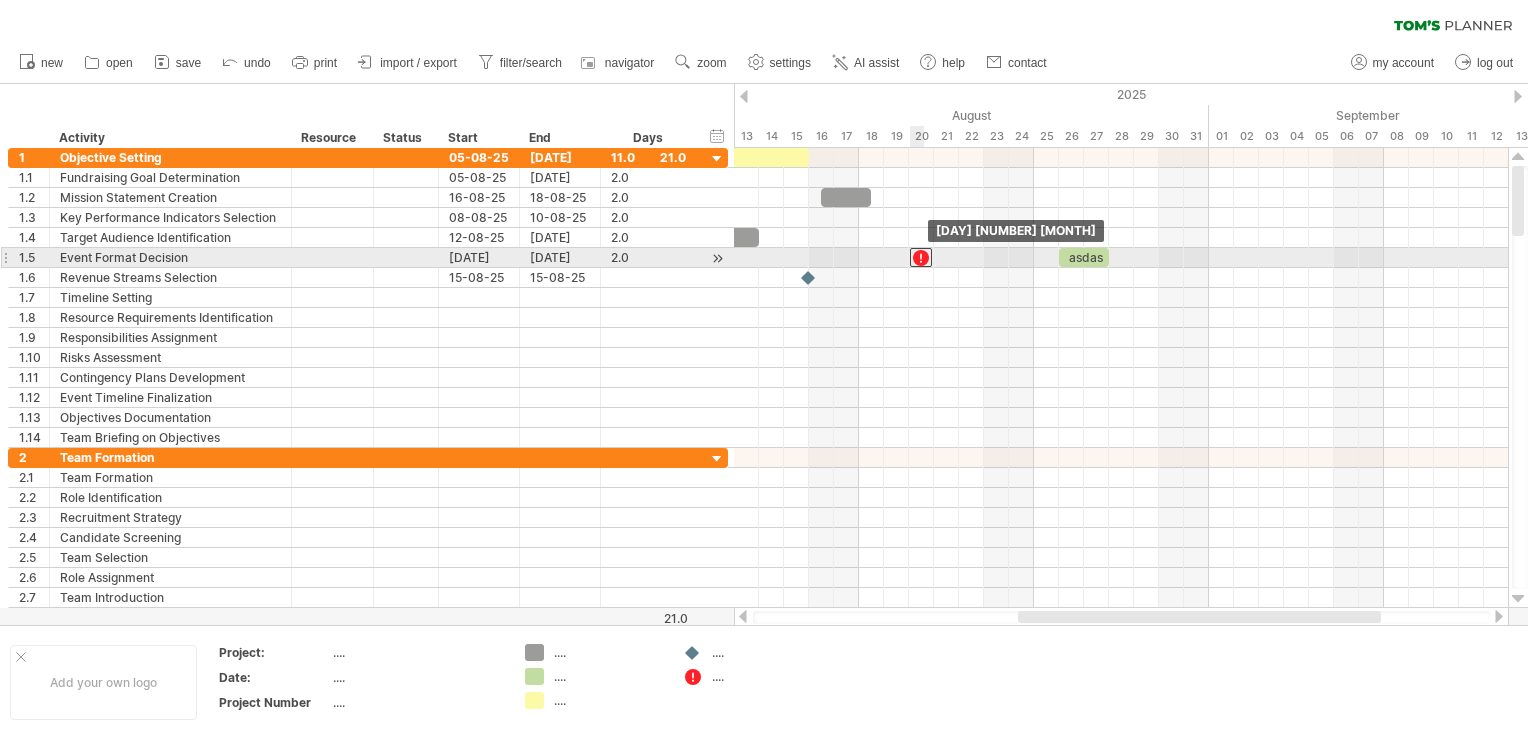 drag, startPoint x: 1074, startPoint y: 254, endPoint x: 916, endPoint y: 256, distance: 158.01266 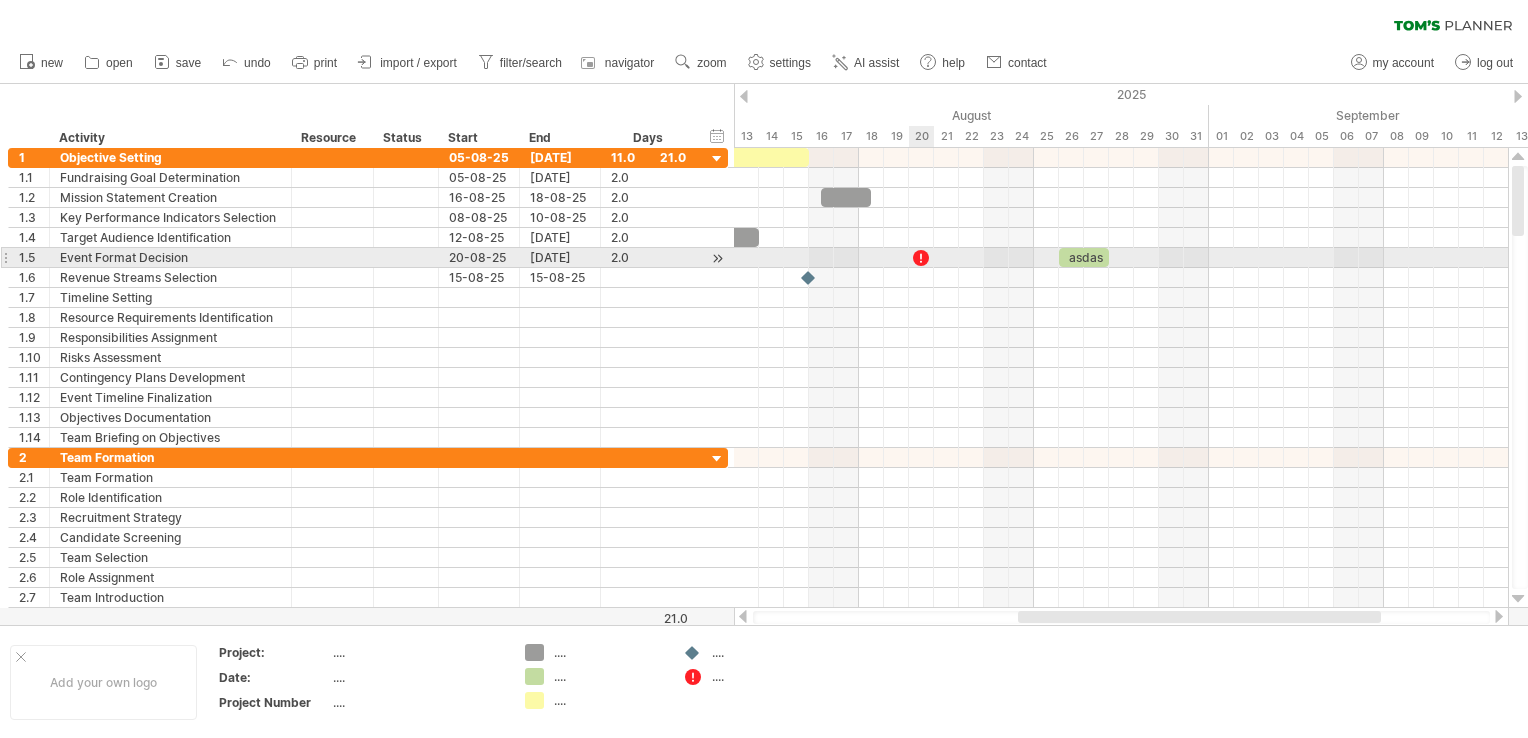 click at bounding box center [921, 257] 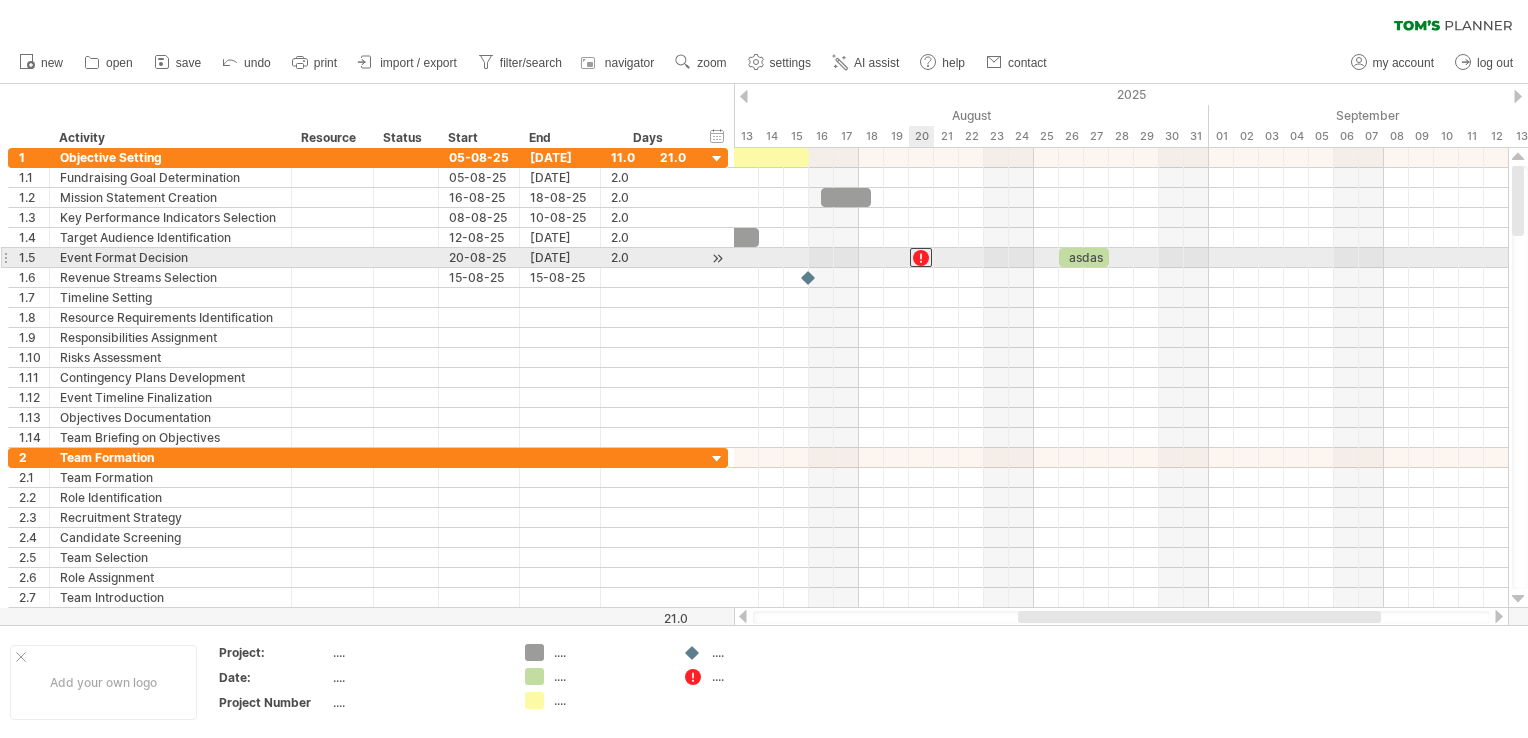 click at bounding box center [921, 257] 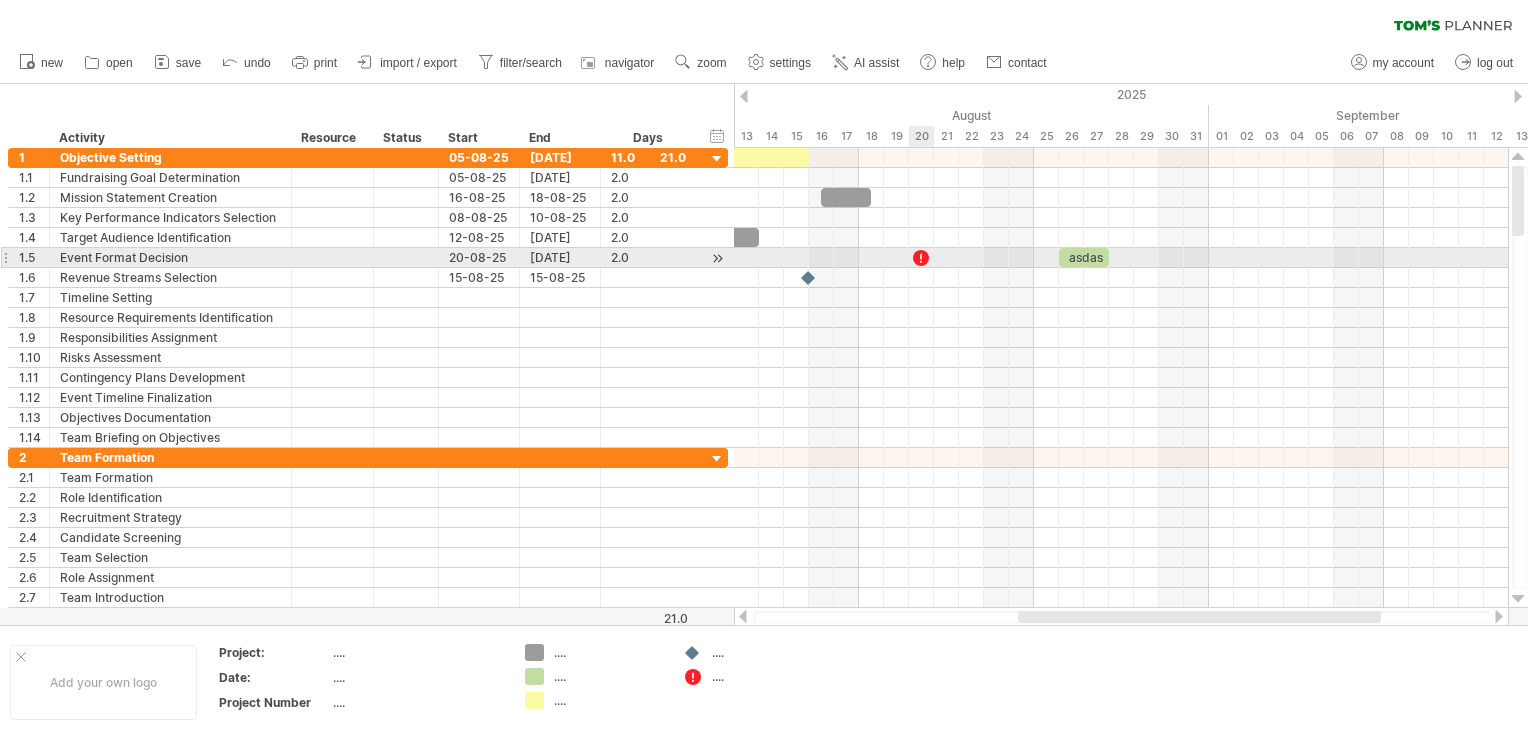 click at bounding box center [921, 257] 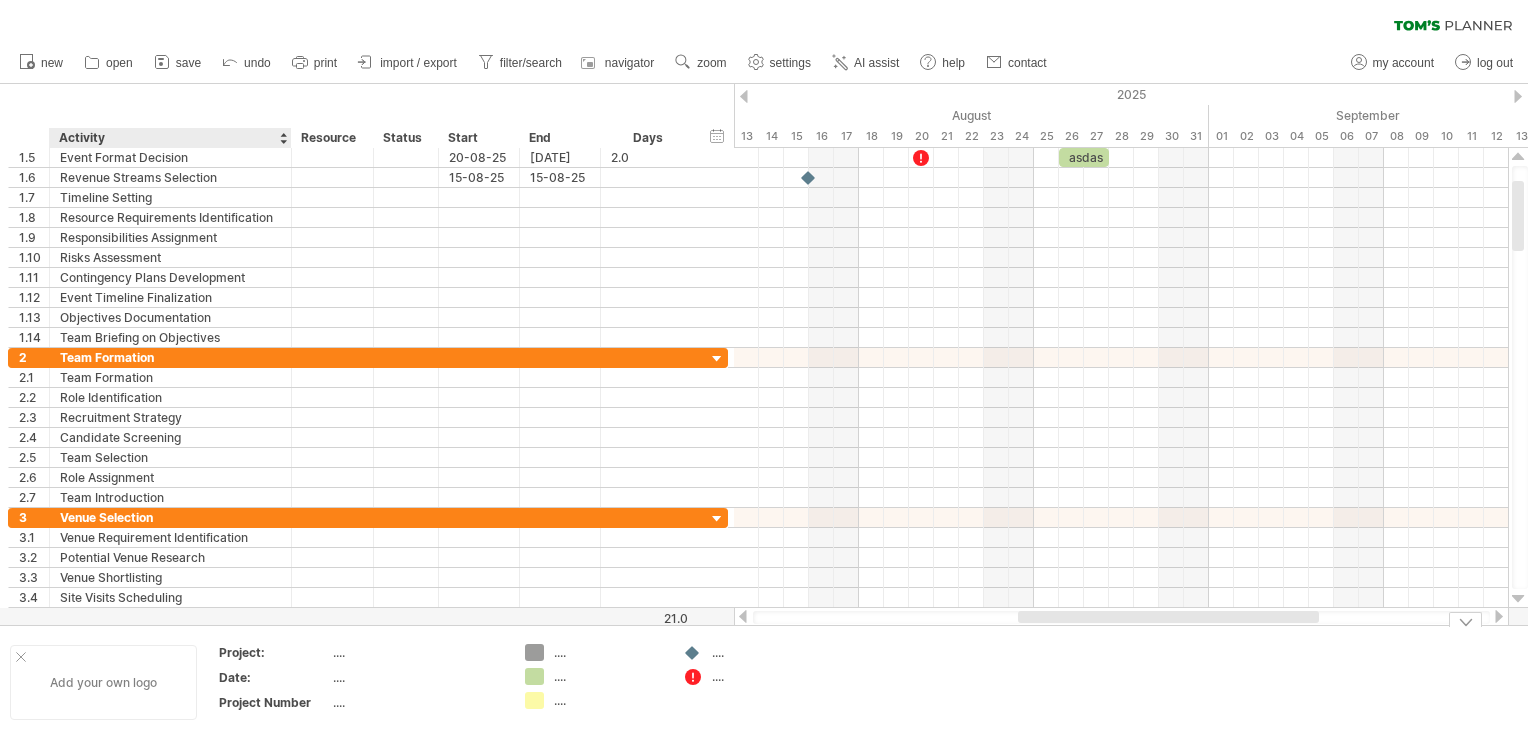 click on "Add your own logo" at bounding box center [103, 682] 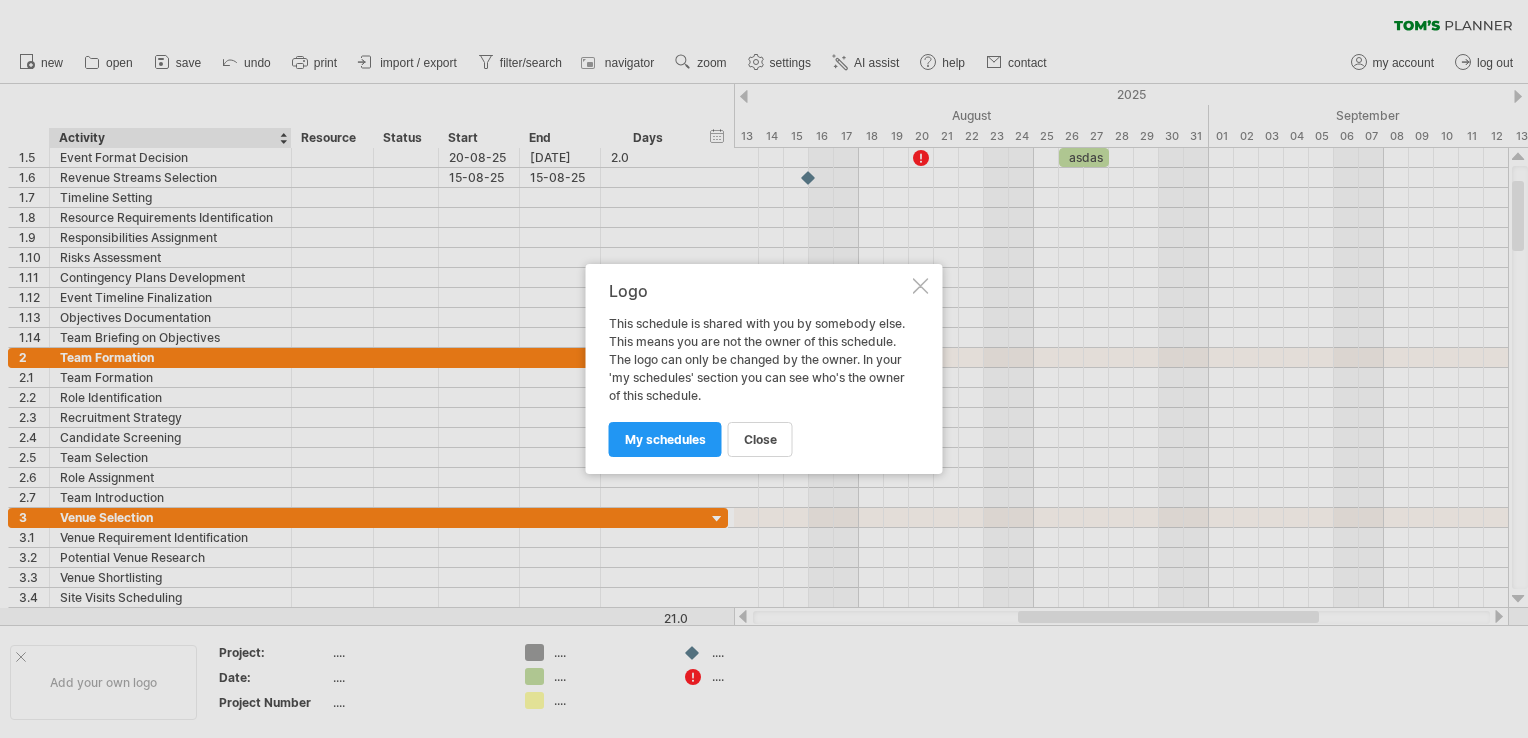 click at bounding box center (921, 286) 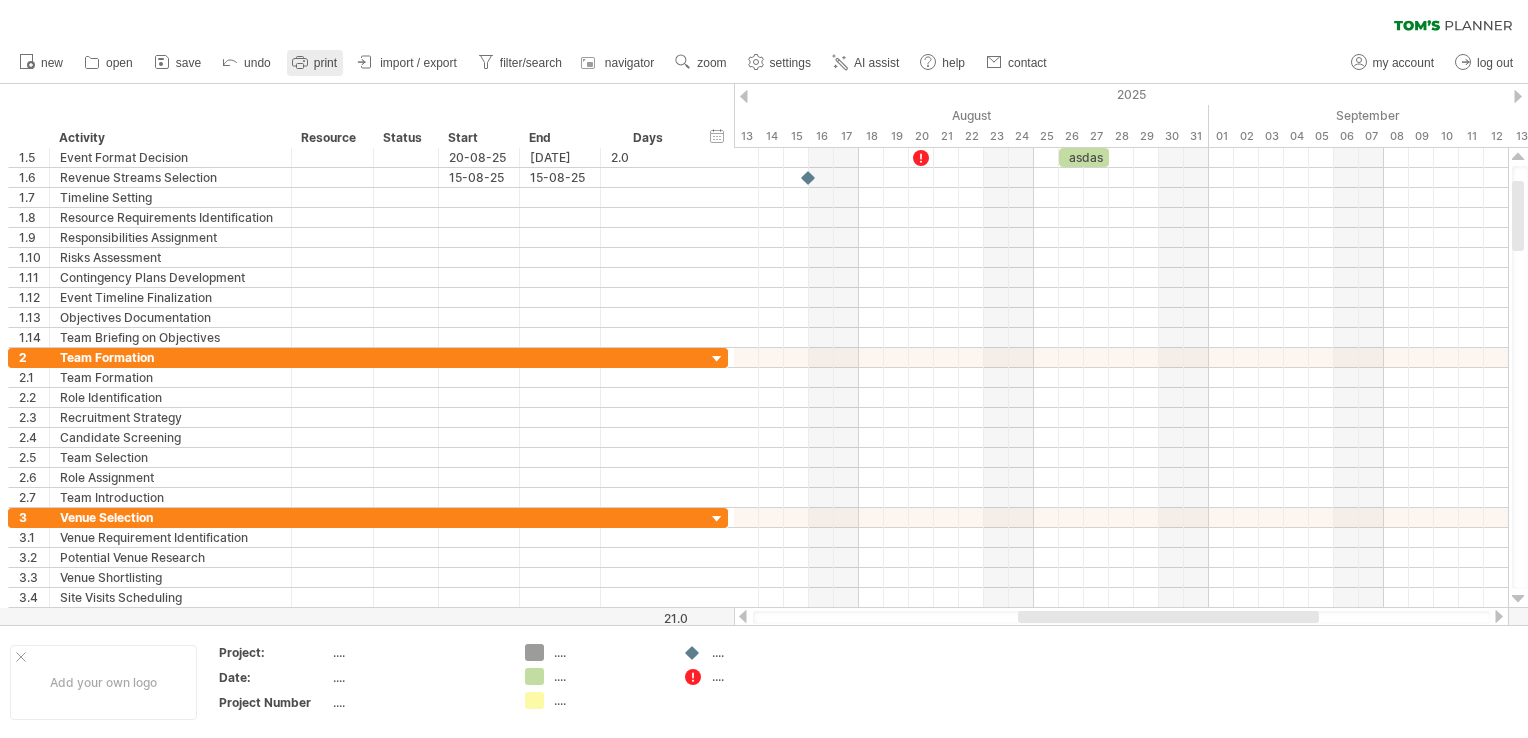 click on "print" at bounding box center (315, 63) 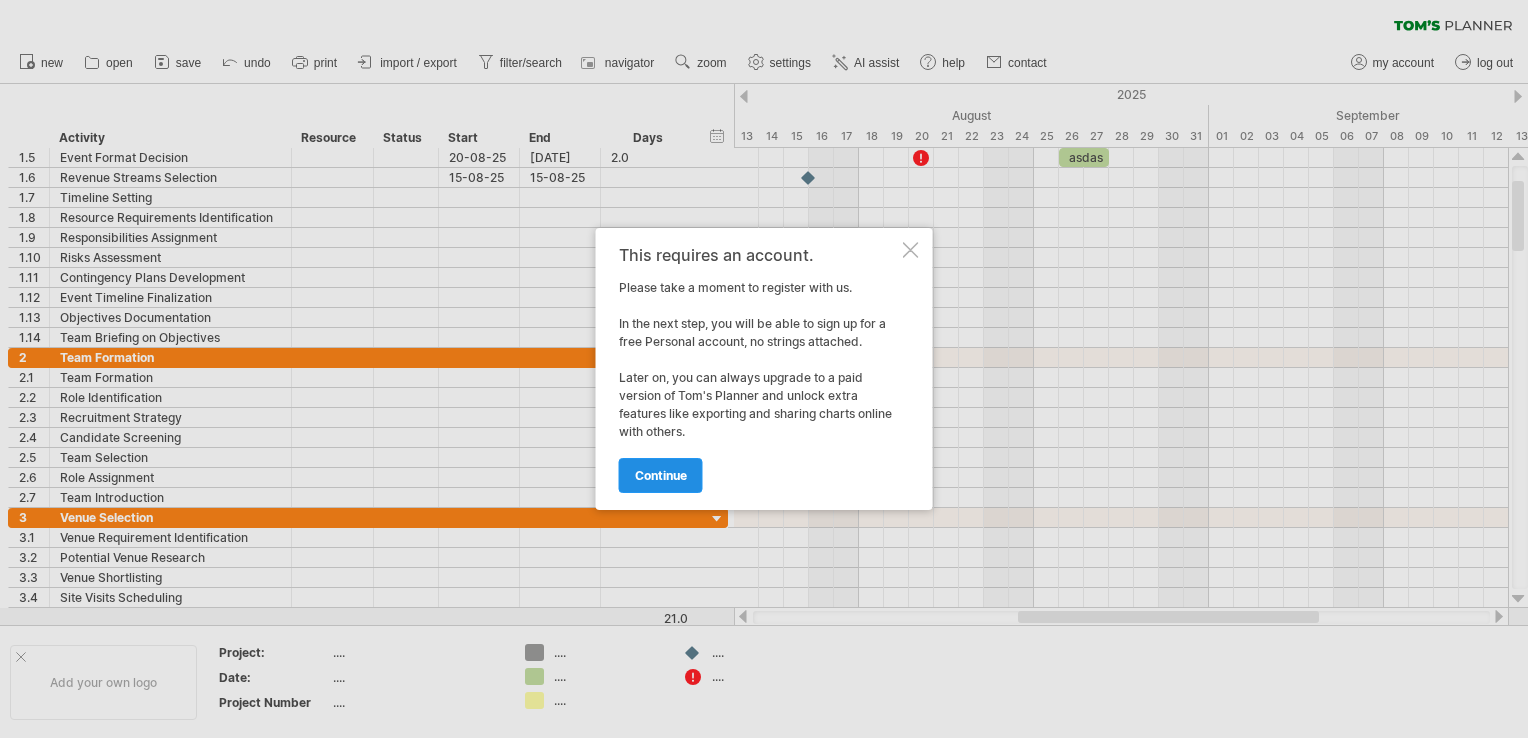 click on "continue" at bounding box center [661, 475] 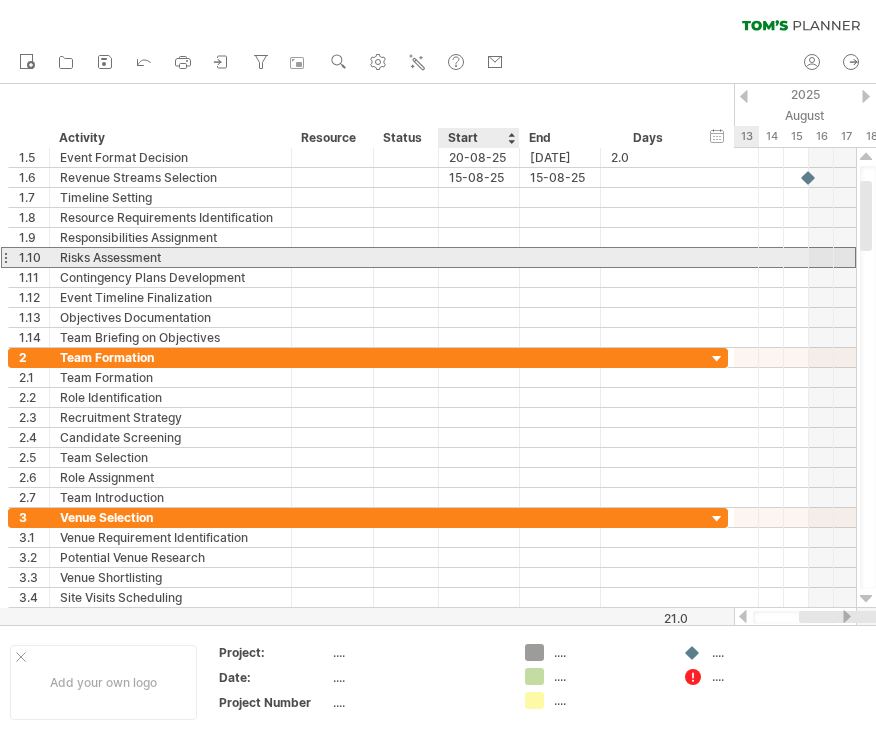 click at bounding box center [479, 257] 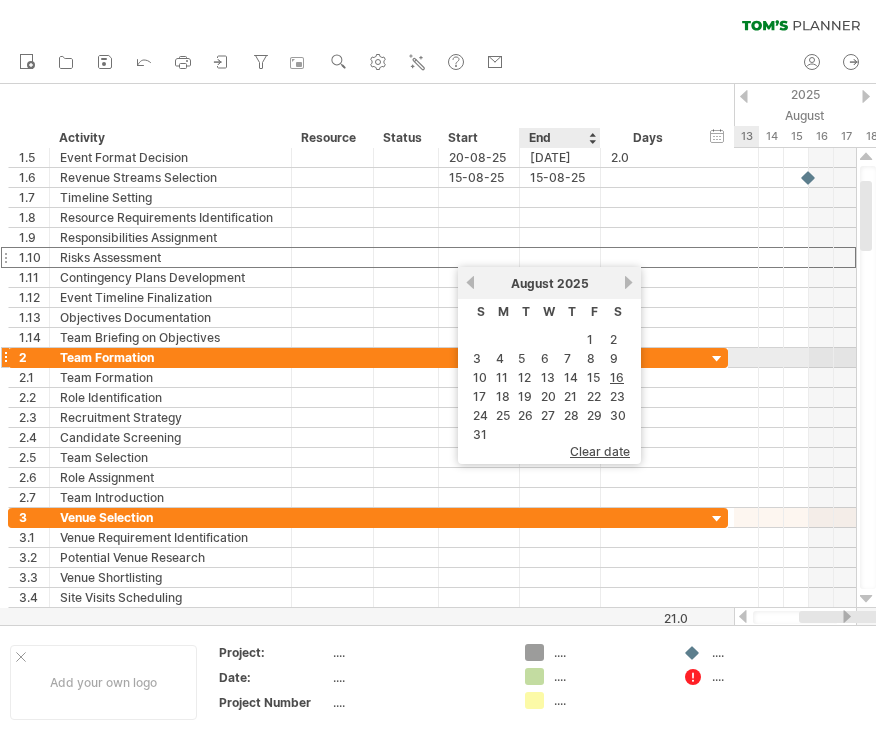 click on "6" at bounding box center [548, 358] 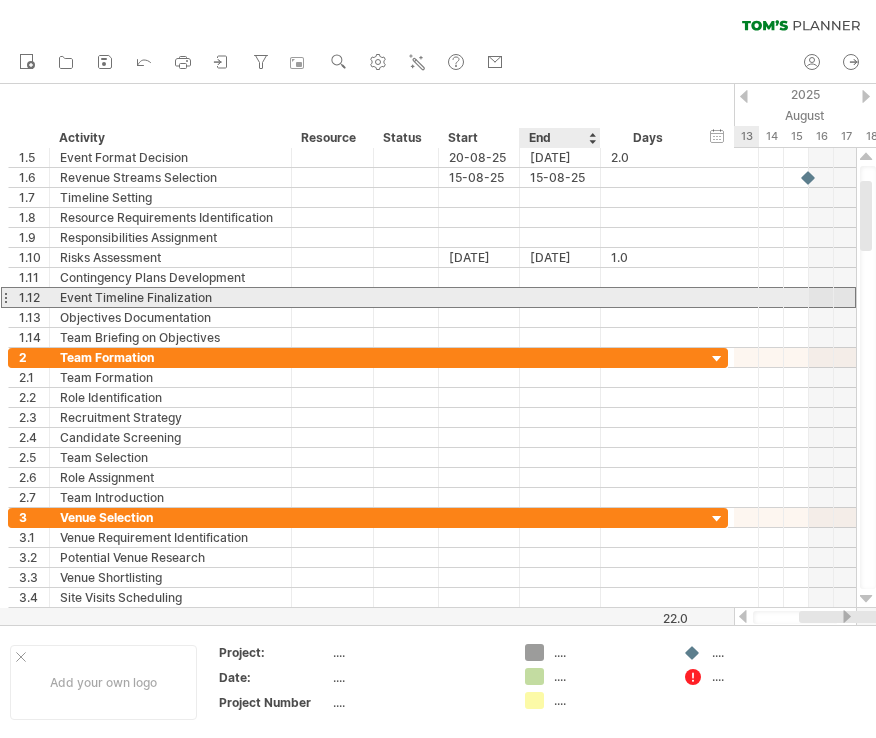click at bounding box center (560, 297) 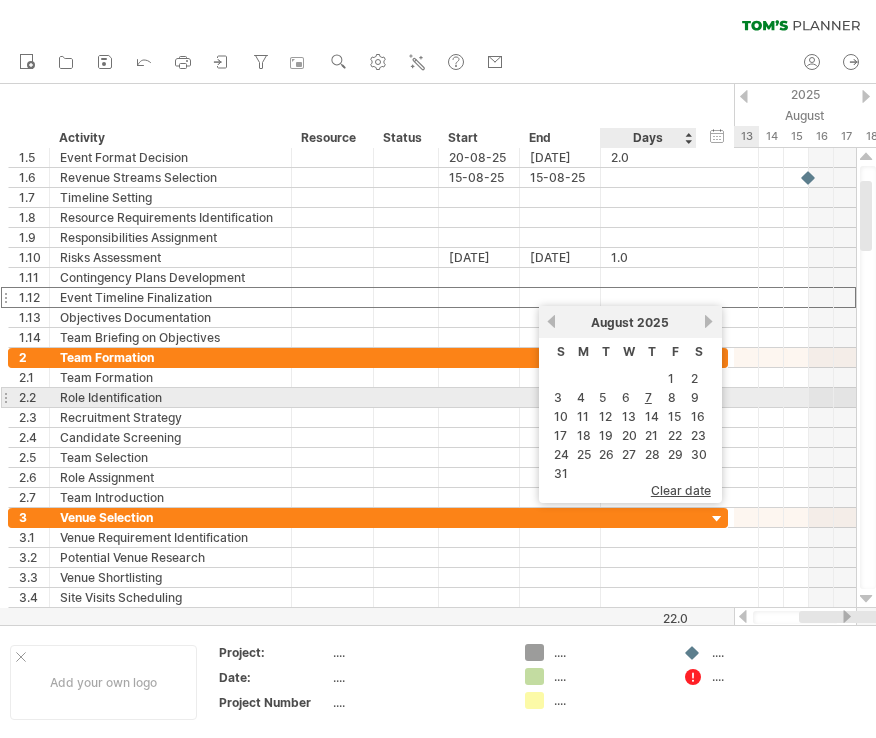 click on "8" at bounding box center [675, 397] 